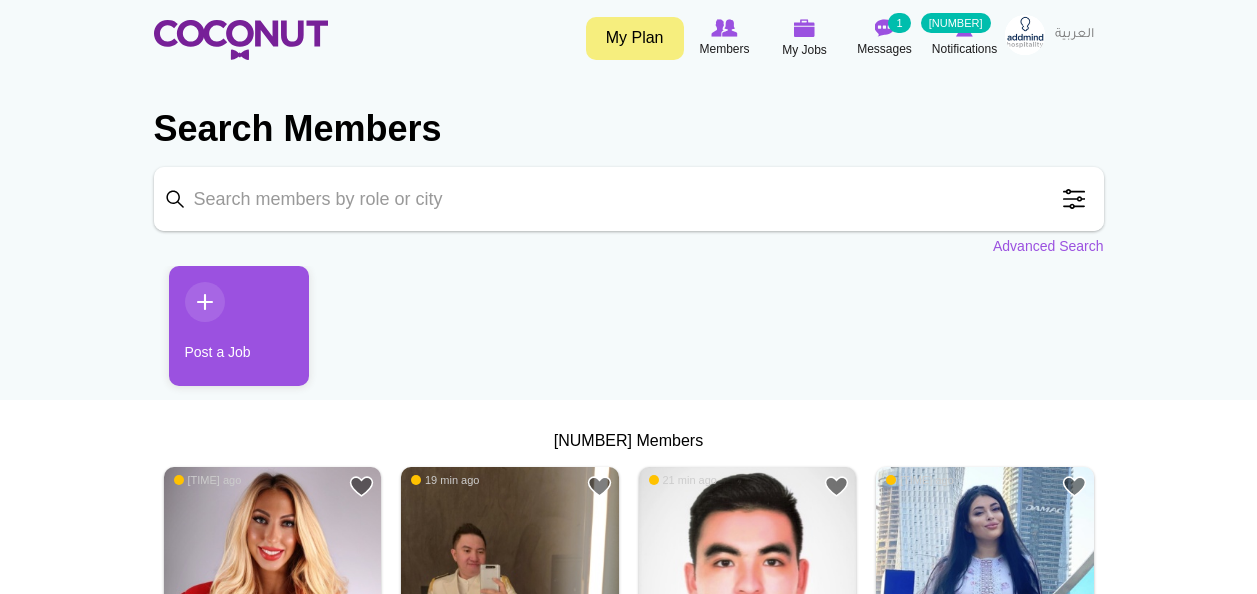 scroll, scrollTop: 0, scrollLeft: 0, axis: both 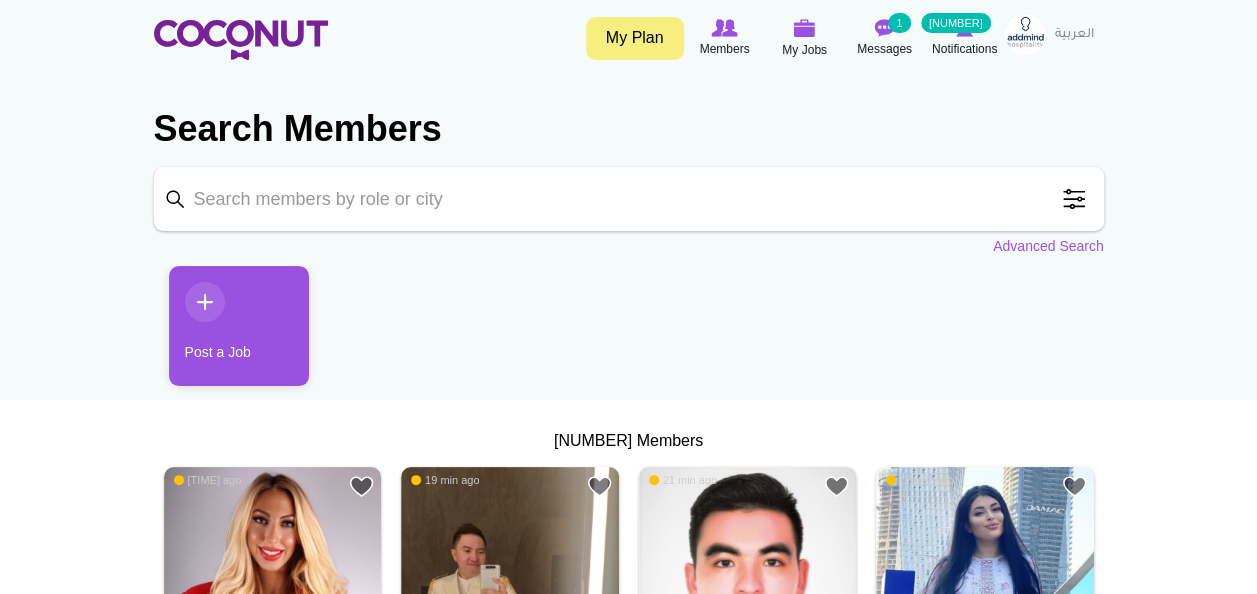 click on "Keyword" at bounding box center (629, 199) 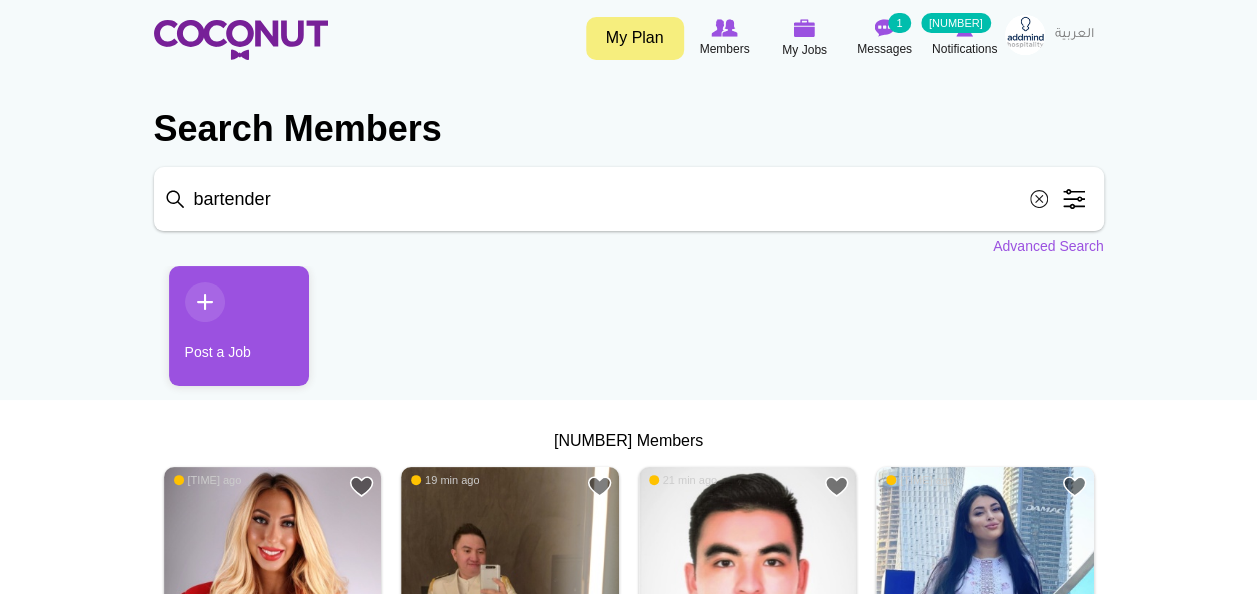 type on "bartender" 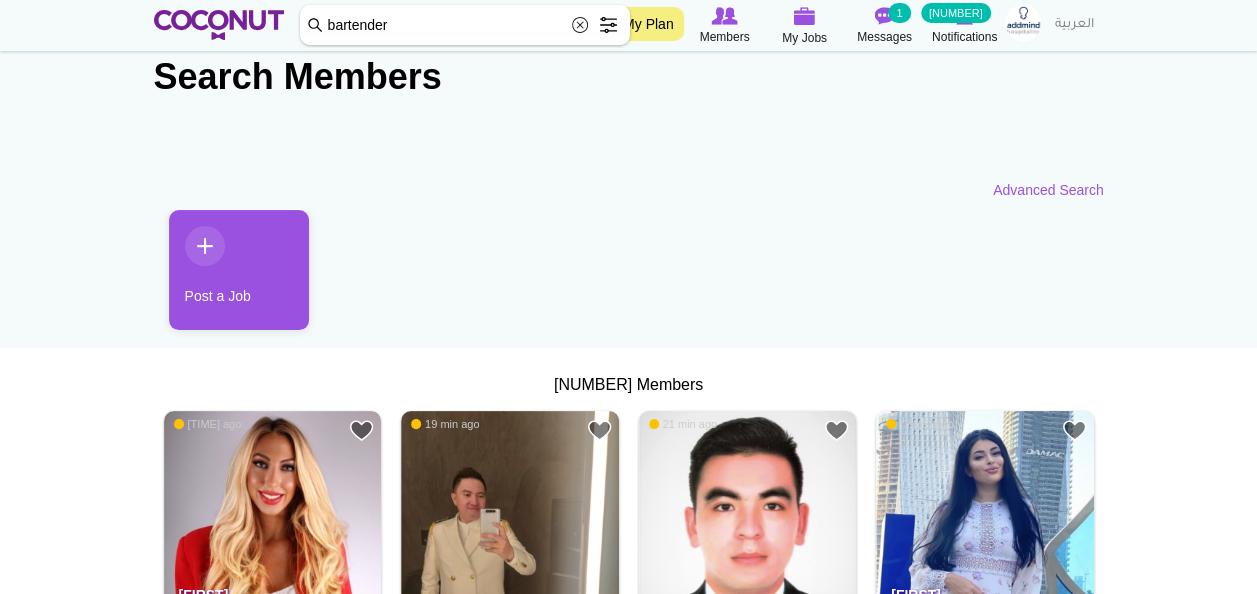 scroll, scrollTop: 0, scrollLeft: 0, axis: both 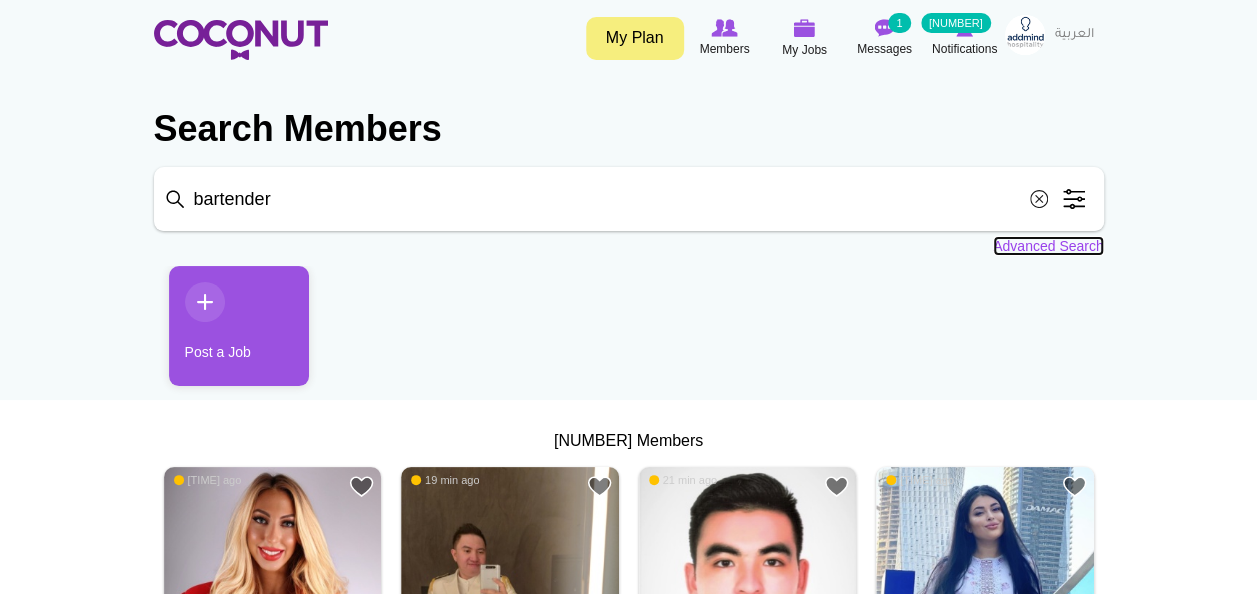 click on "Advanced Search" at bounding box center [1048, 246] 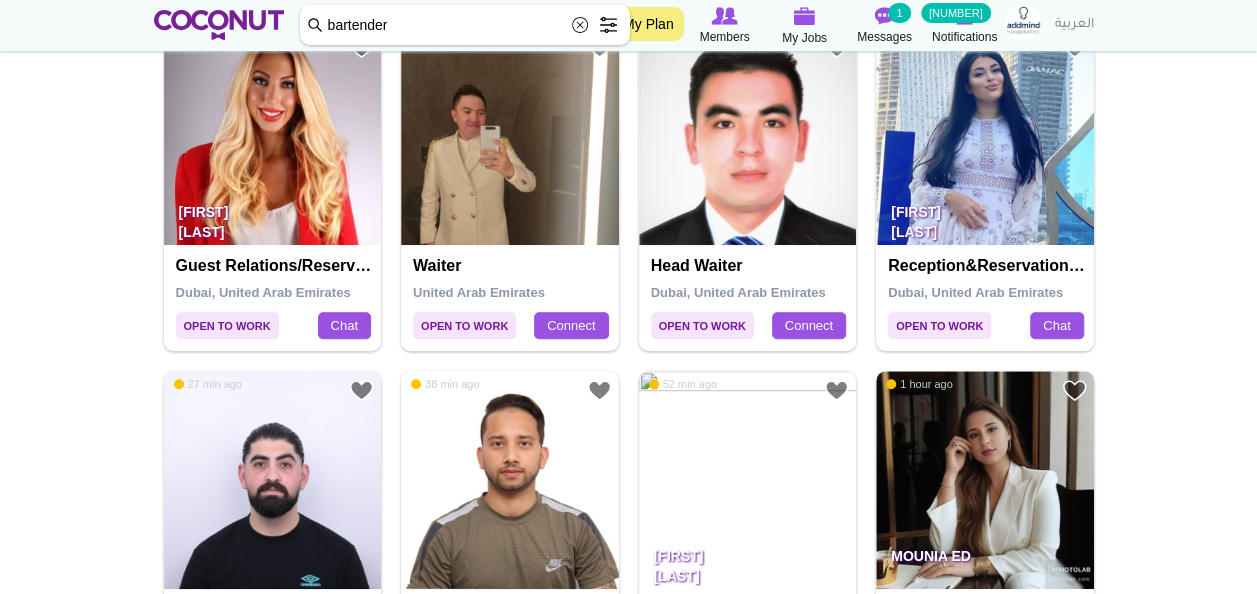scroll, scrollTop: 573, scrollLeft: 0, axis: vertical 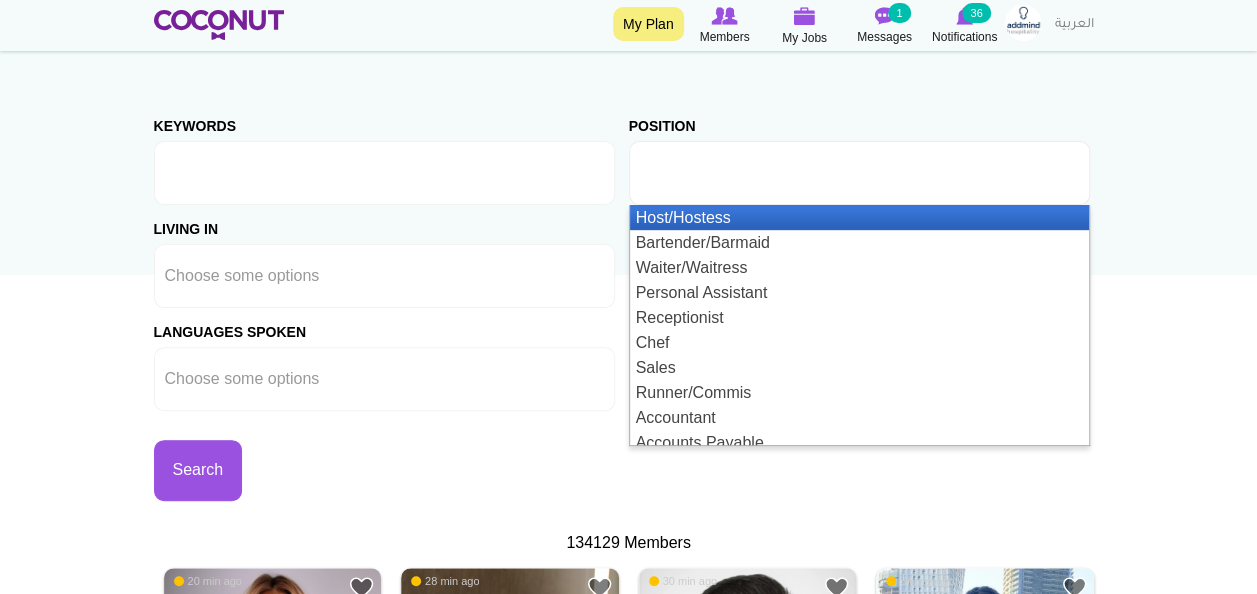 click at bounding box center (730, 173) 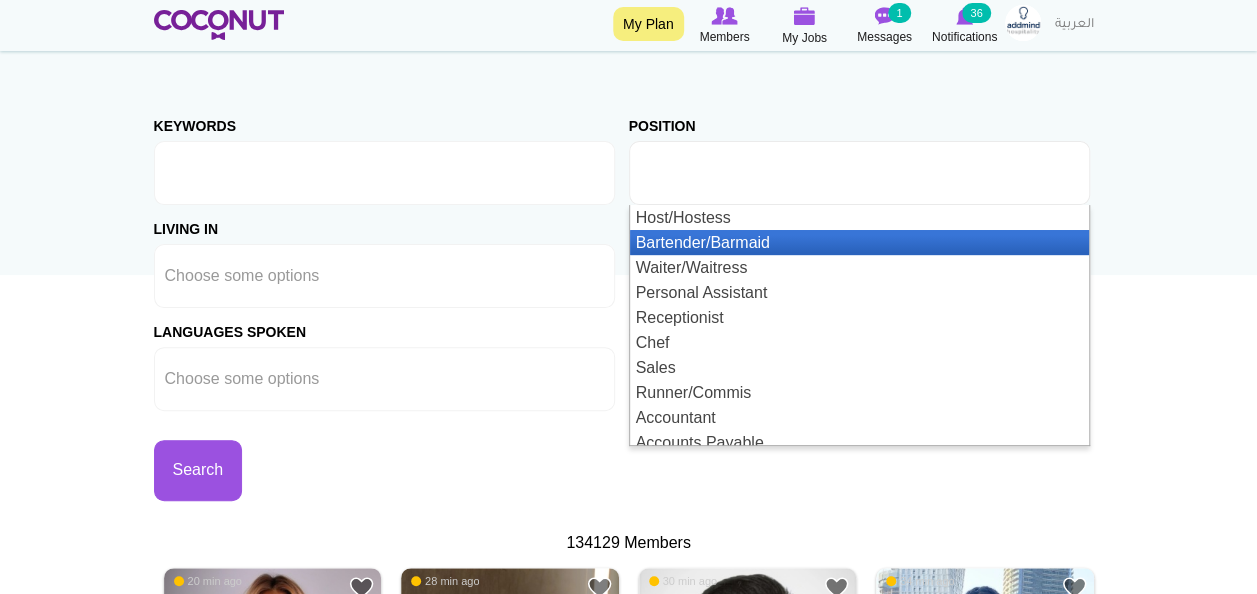 click on "Bartender/Barmaid" at bounding box center [859, 242] 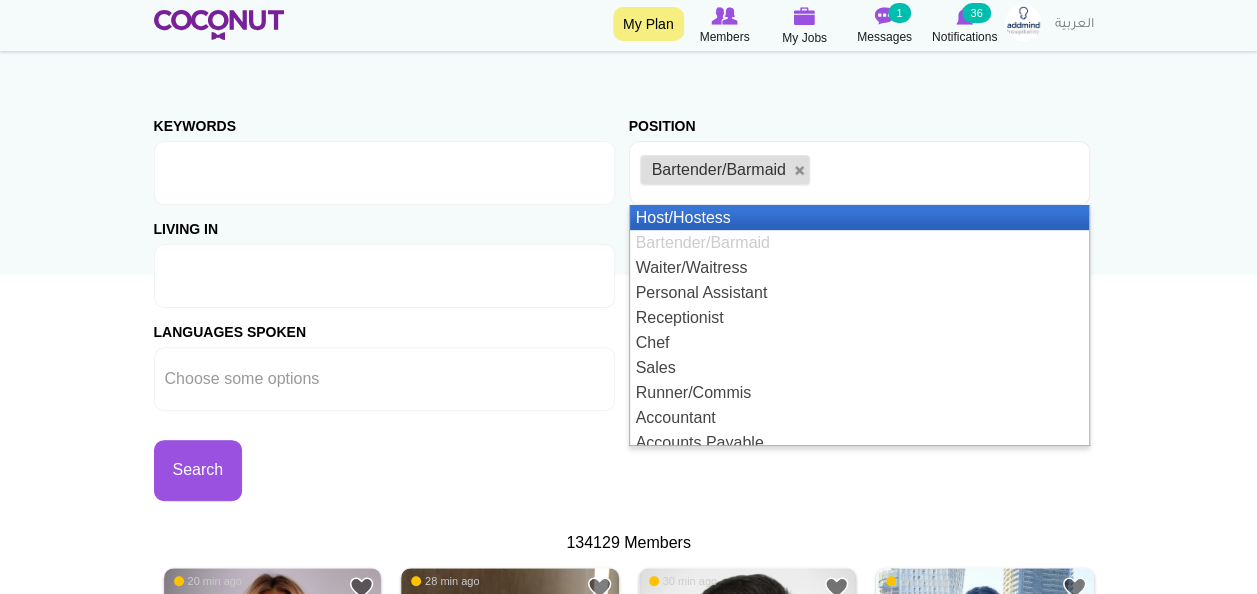 click at bounding box center (384, 276) 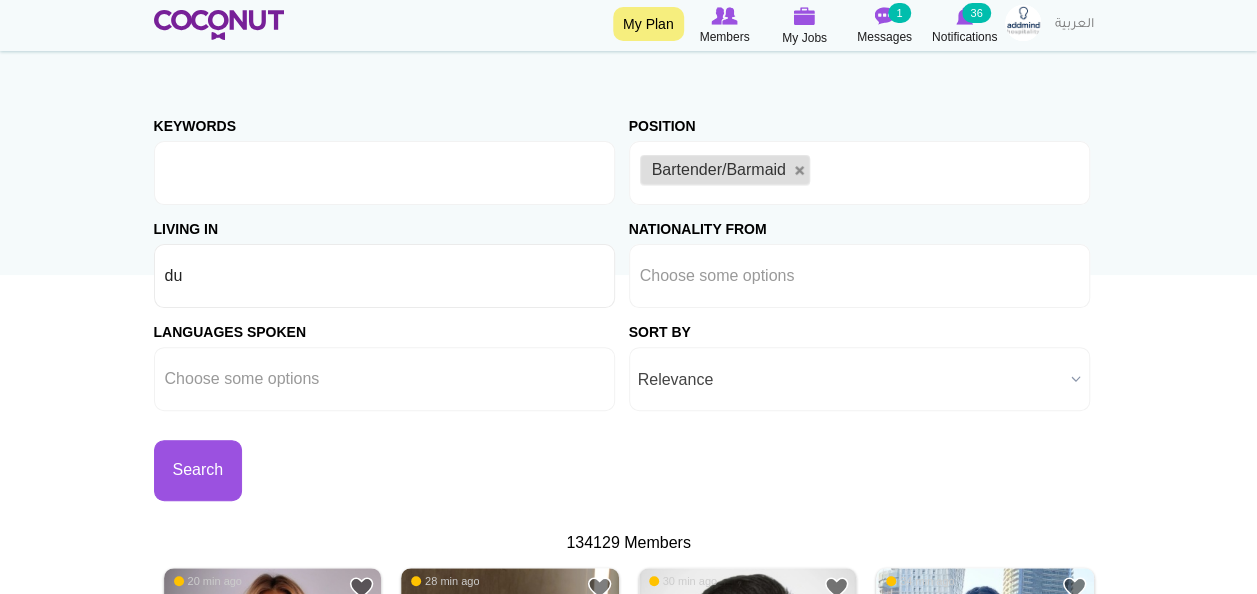 click on "du" at bounding box center [384, 276] 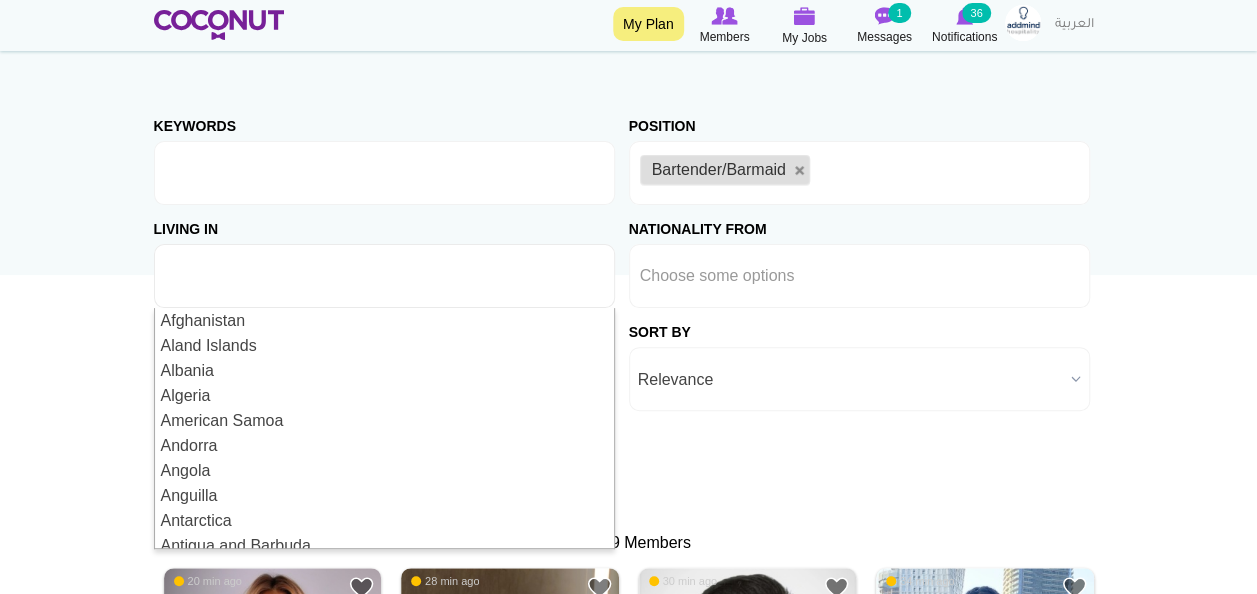 click on "Toggle navigation
My Plan
Members
My Jobs
Post a Job
Messages
1
Notifications
36
My Jobs" at bounding box center (628, 2162) 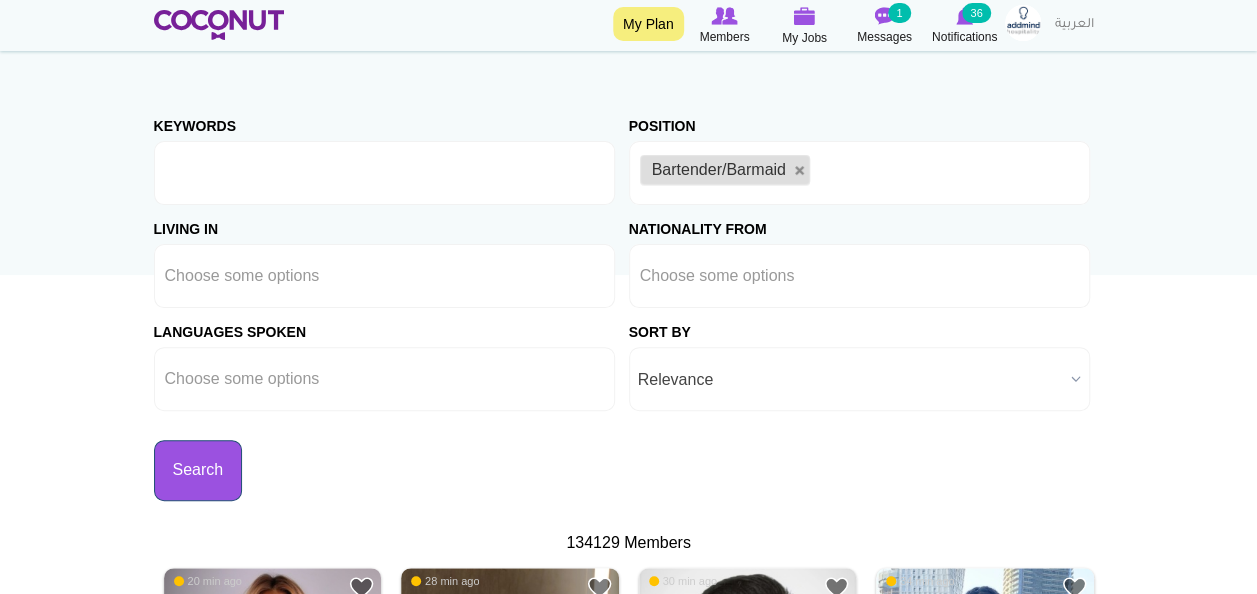 click on "Search" at bounding box center (198, 470) 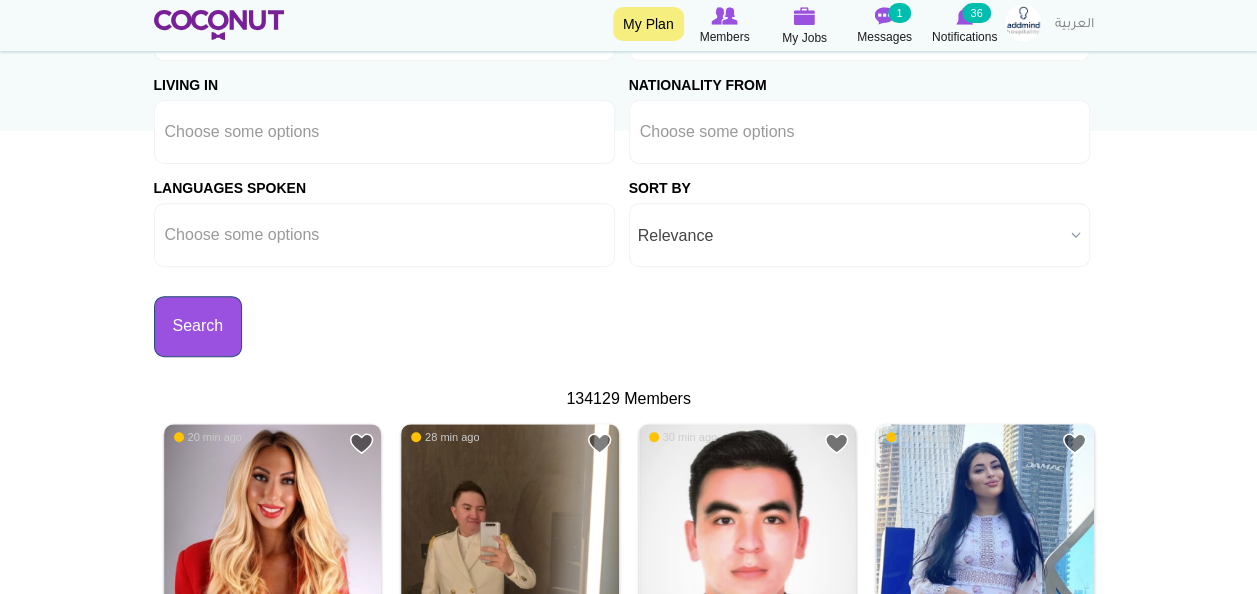 scroll, scrollTop: 268, scrollLeft: 0, axis: vertical 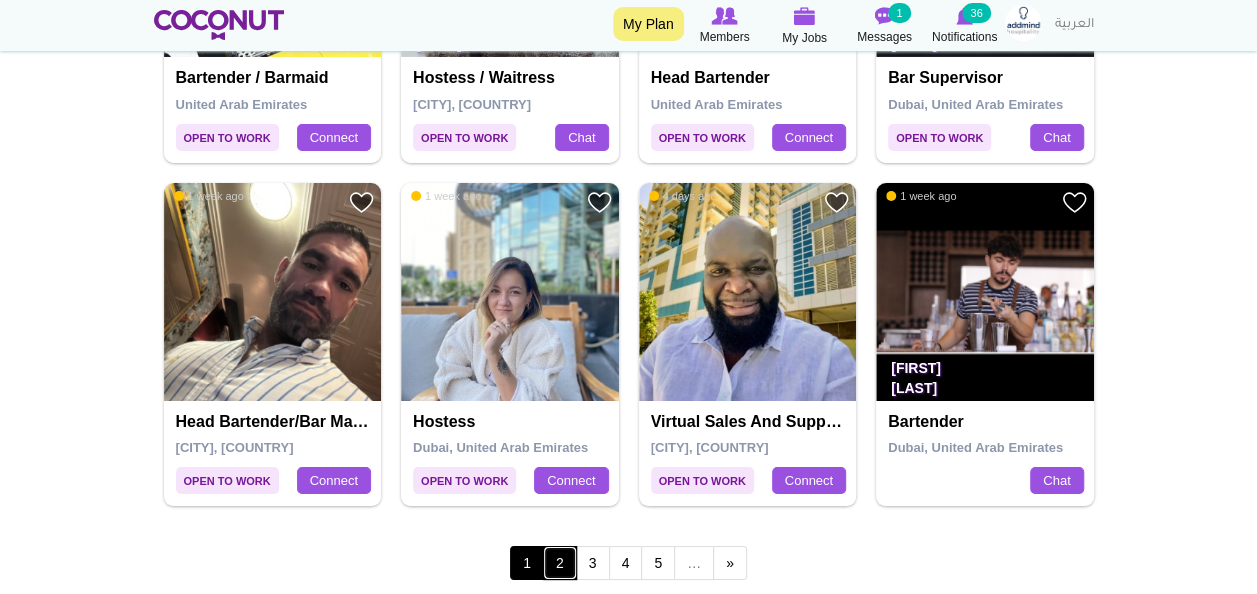 click on "2" at bounding box center (560, 563) 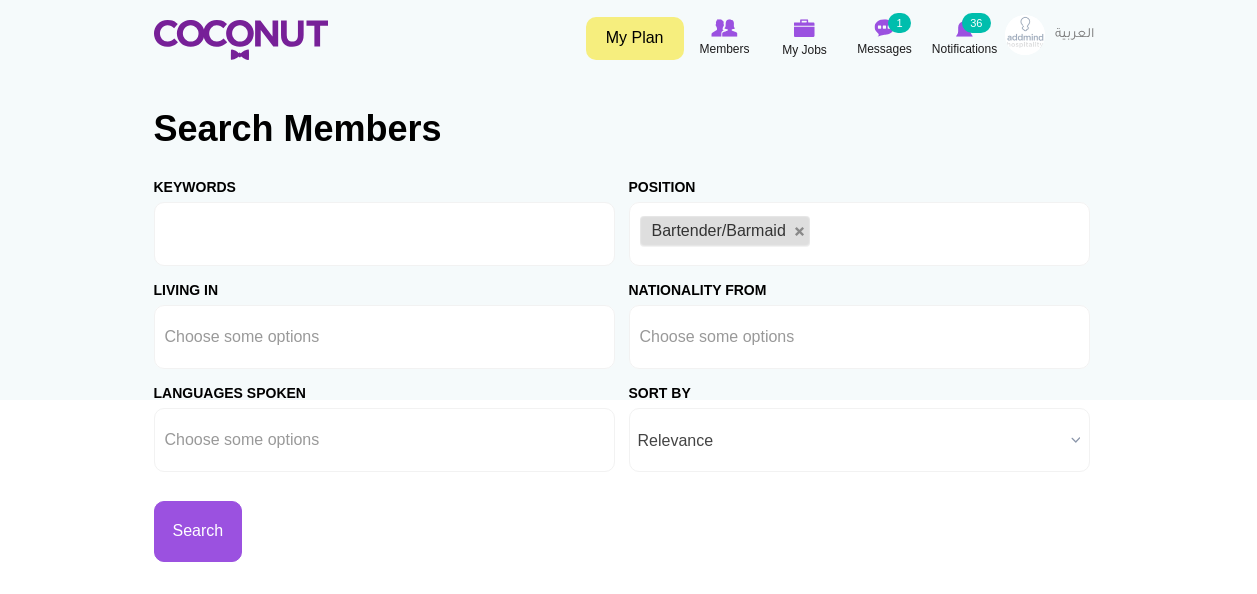 scroll, scrollTop: 0, scrollLeft: 0, axis: both 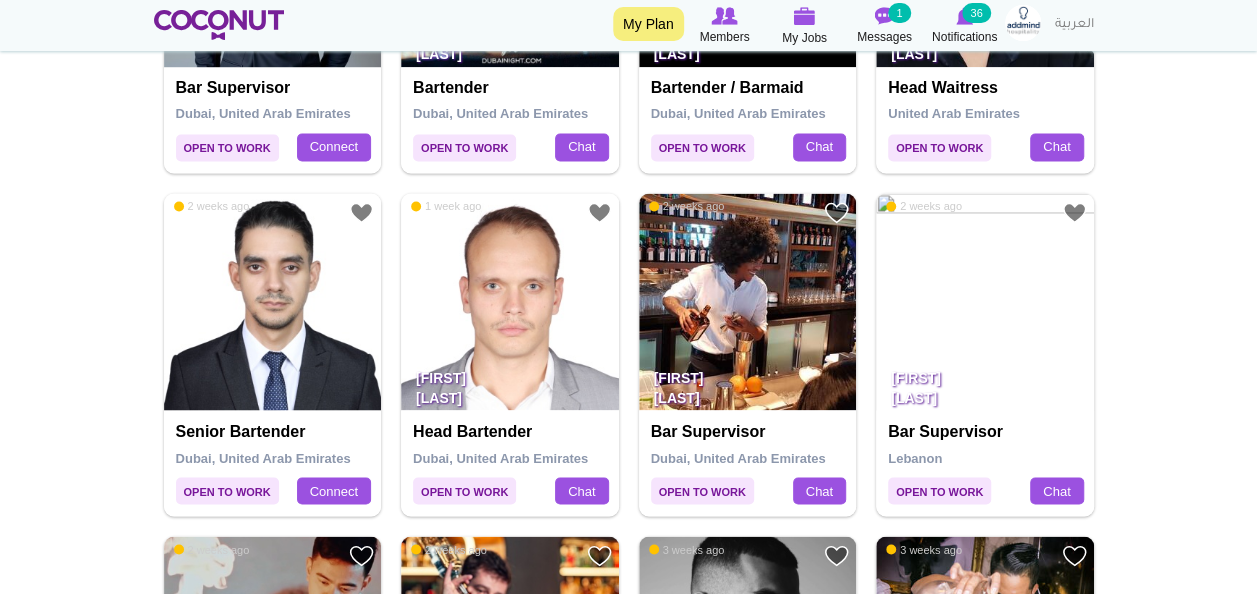 click on "Toggle navigation
My Plan
Members
My Jobs
Post a Job
Messages
1
Notifications
36
My Jobs" at bounding box center (628, 756) 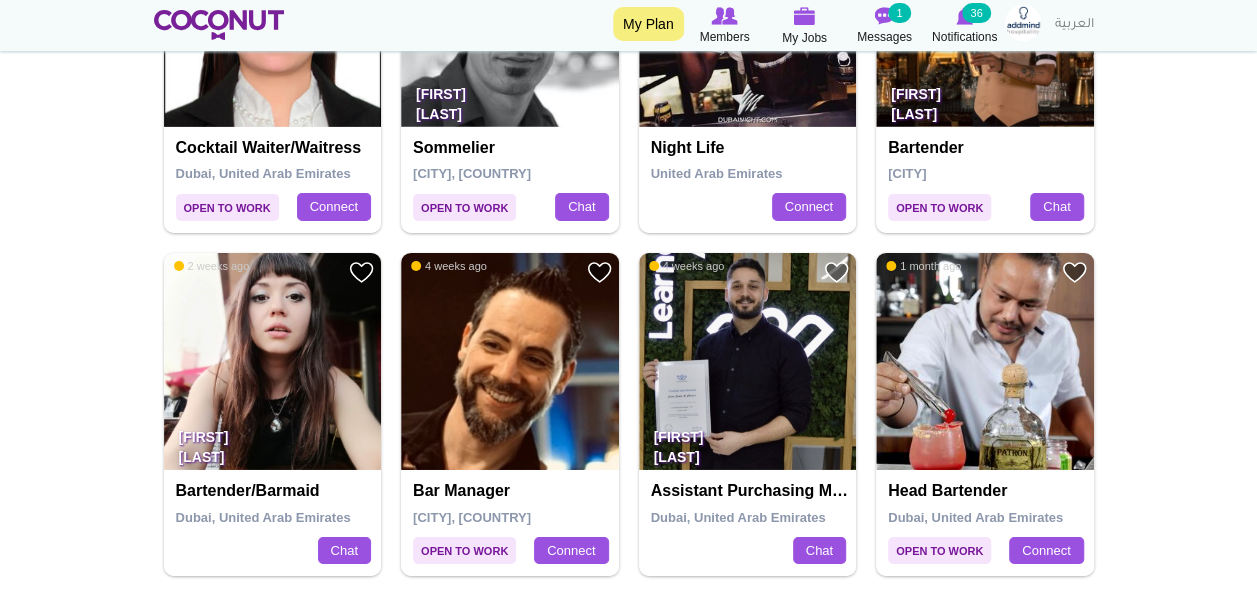 scroll, scrollTop: 3195, scrollLeft: 0, axis: vertical 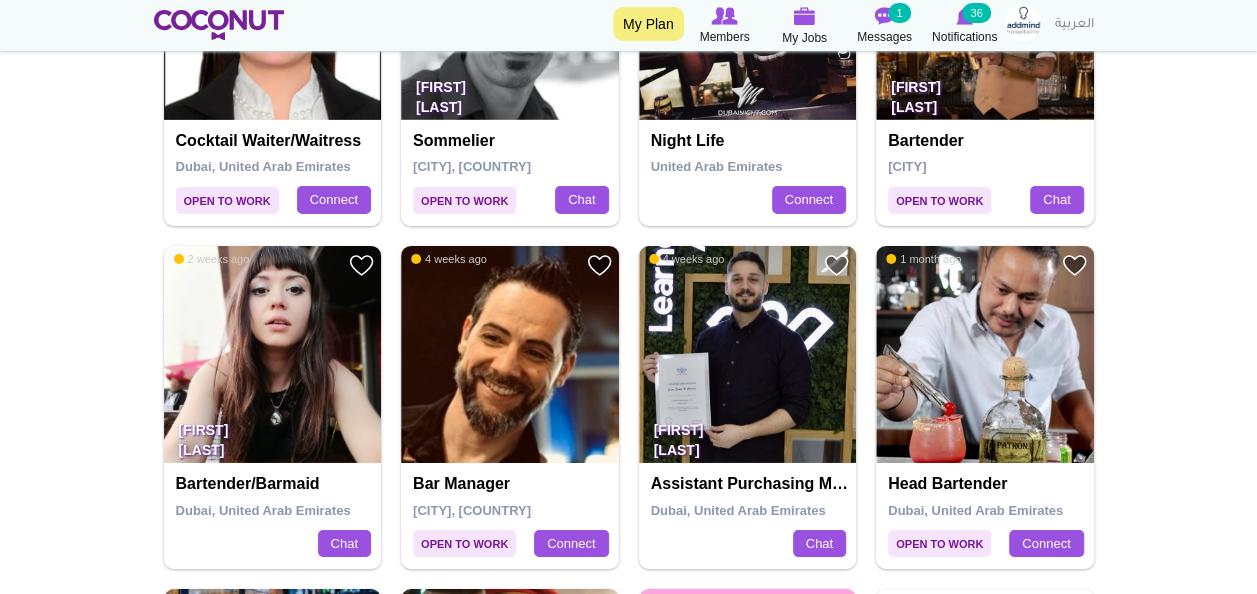 click on "Toggle navigation
My Plan
Members
My Jobs
Post a Job
Messages
1
Notifications
36
My Jobs" at bounding box center (628, -908) 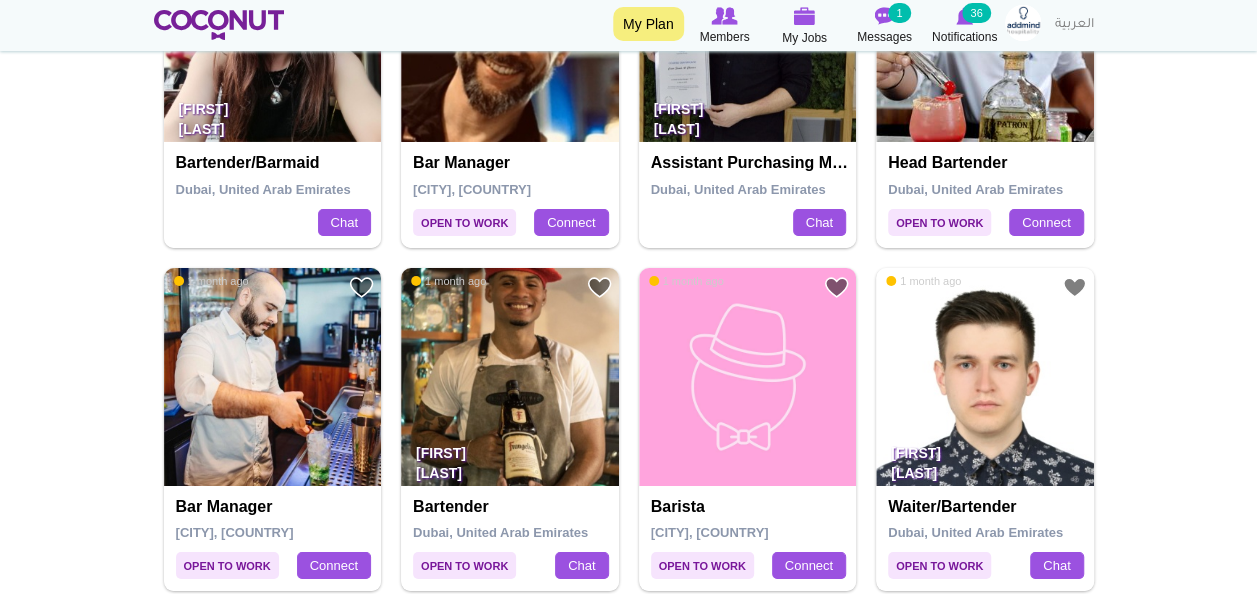 scroll, scrollTop: 3517, scrollLeft: 0, axis: vertical 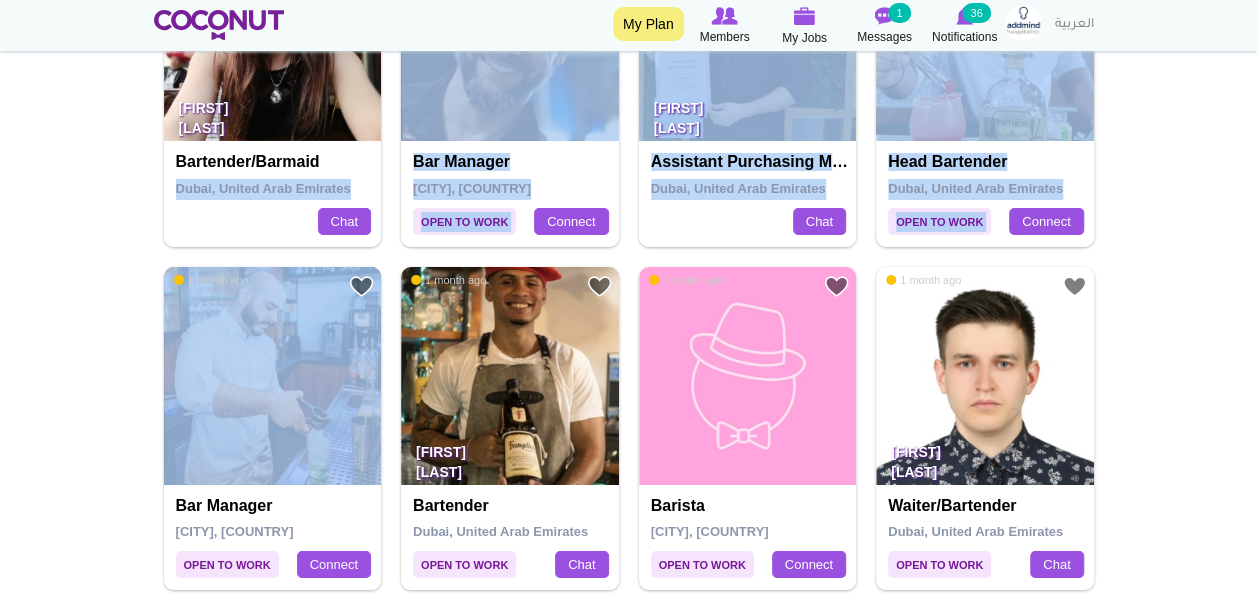 drag, startPoint x: 86, startPoint y: 268, endPoint x: 110, endPoint y: 165, distance: 105.75916 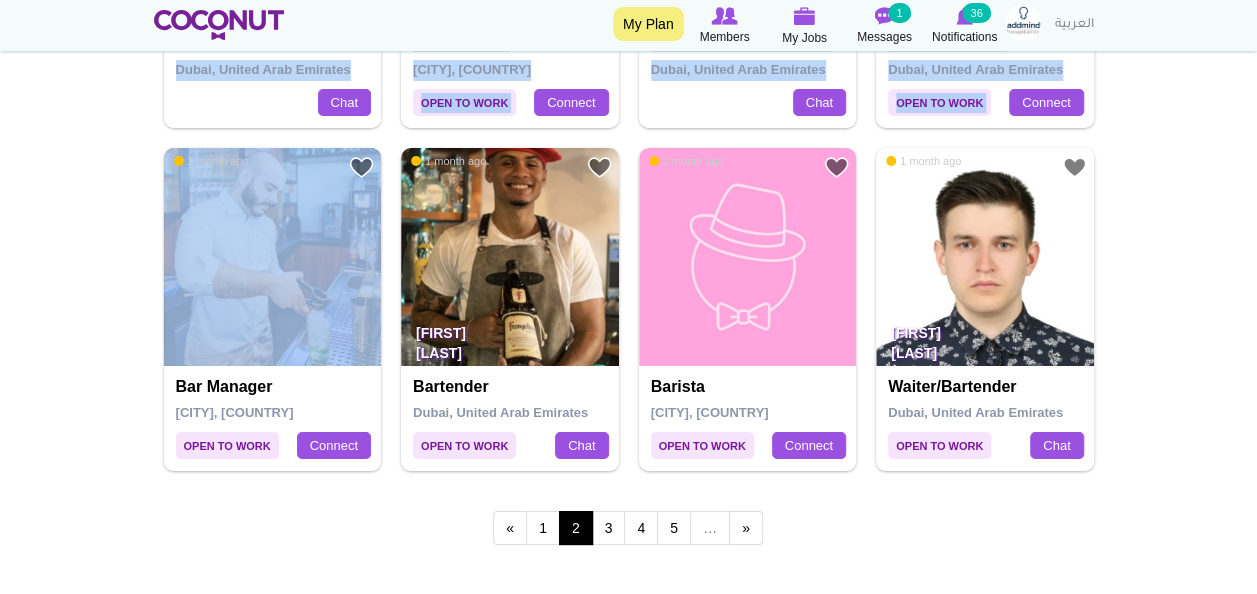 scroll, scrollTop: 3654, scrollLeft: 0, axis: vertical 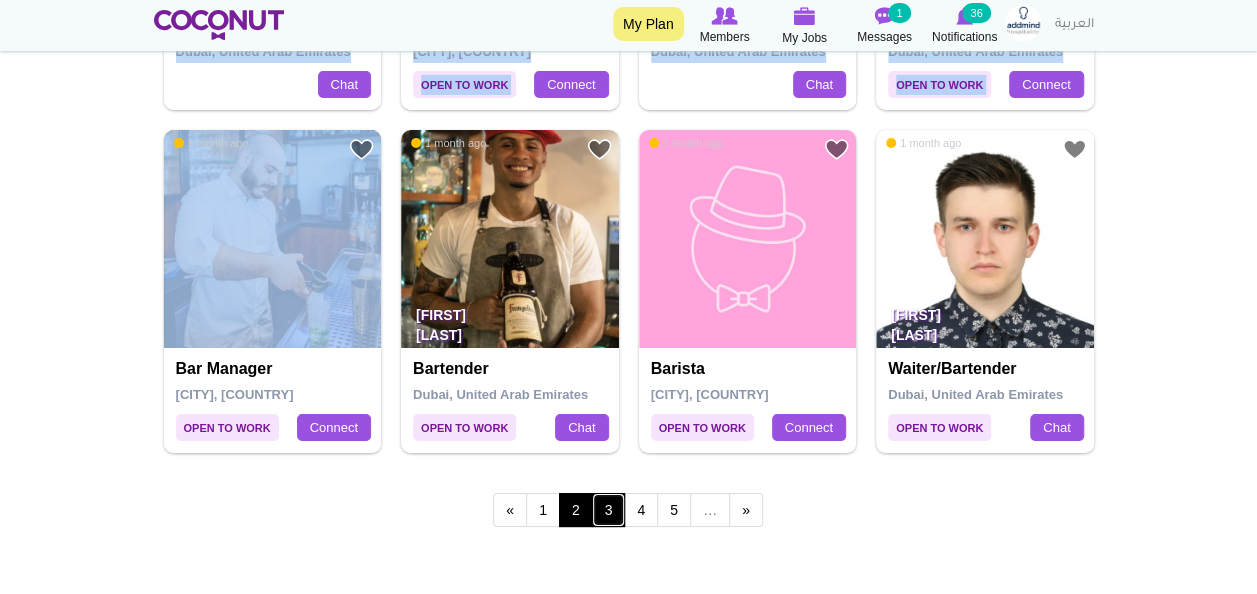 click on "3" at bounding box center (609, 510) 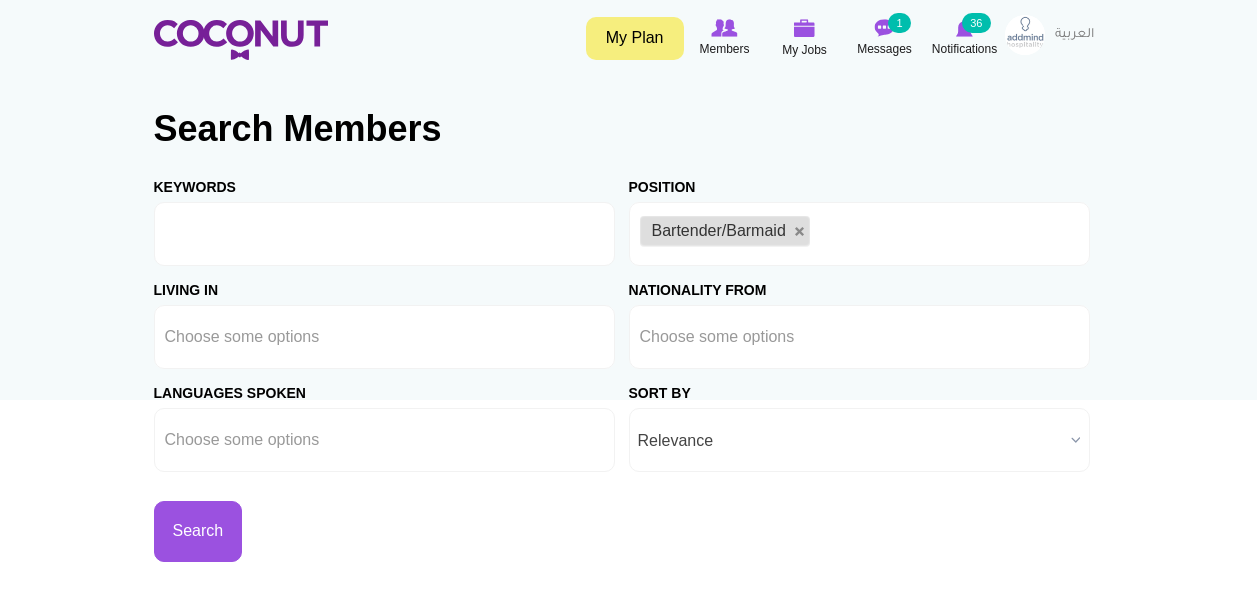 scroll, scrollTop: 0, scrollLeft: 0, axis: both 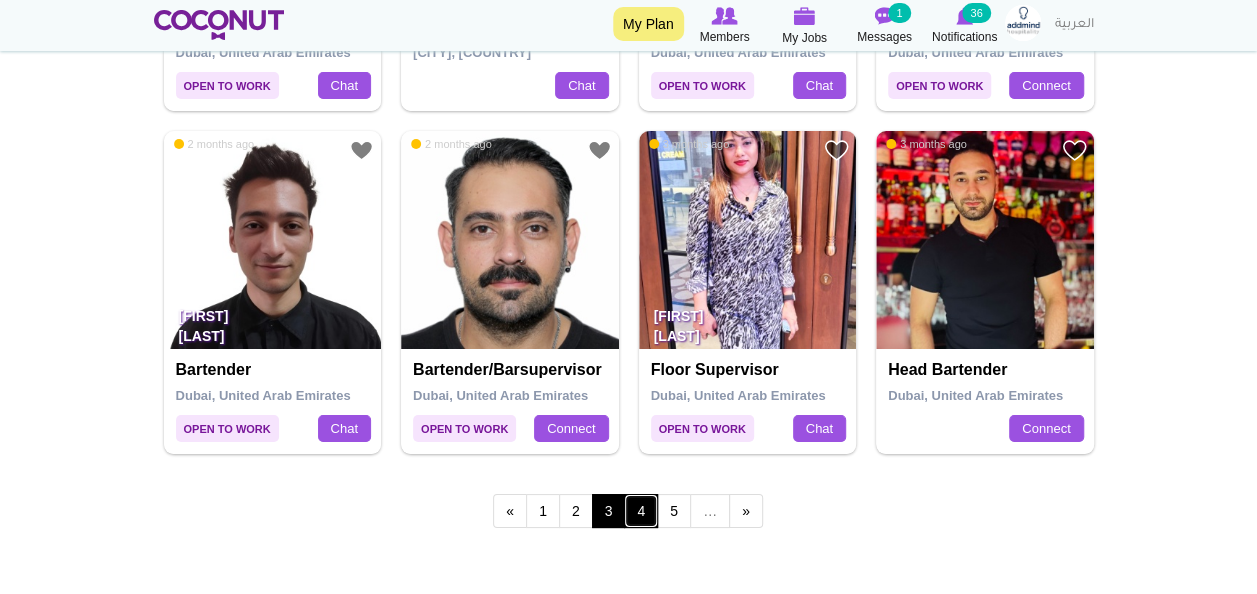 click on "4" at bounding box center [641, 511] 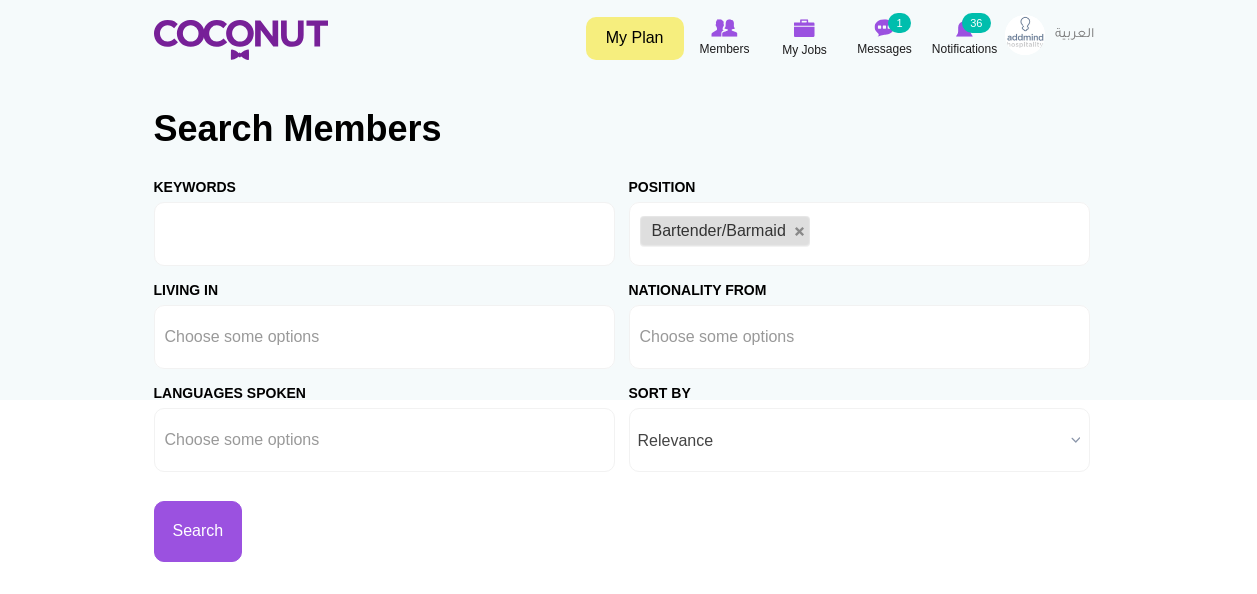scroll, scrollTop: 0, scrollLeft: 0, axis: both 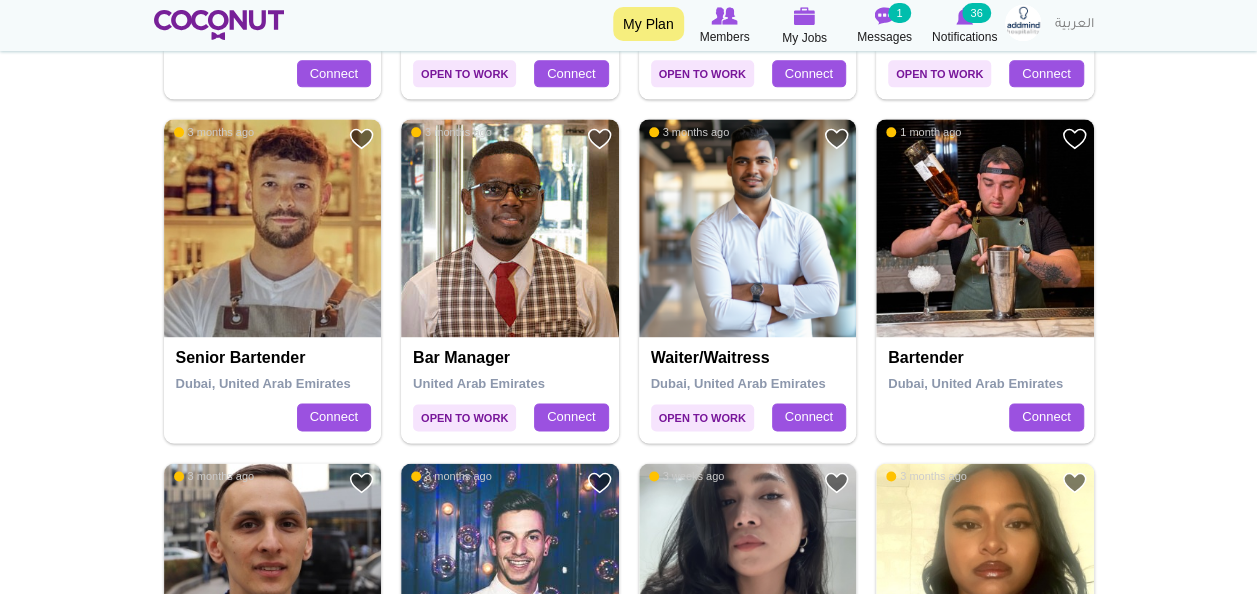 click on "Toggle navigation
My Plan
Members
My Jobs
Post a Job
Messages
1
Notifications
36
My Jobs" at bounding box center [628, 1026] 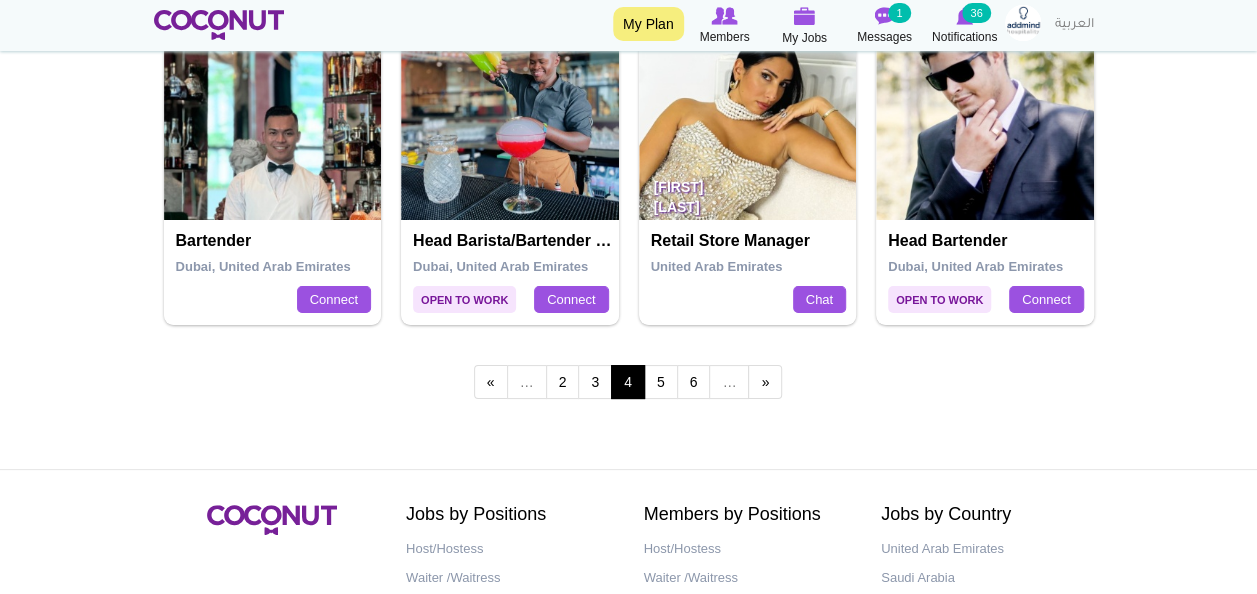 scroll, scrollTop: 3783, scrollLeft: 0, axis: vertical 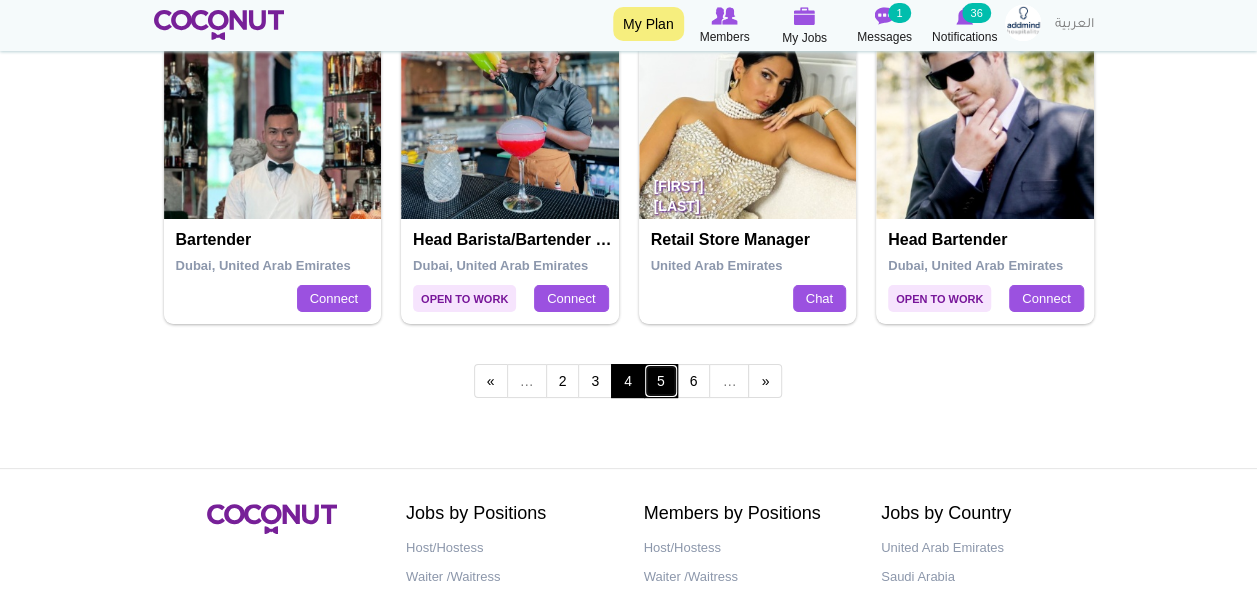 click on "5" at bounding box center [661, 381] 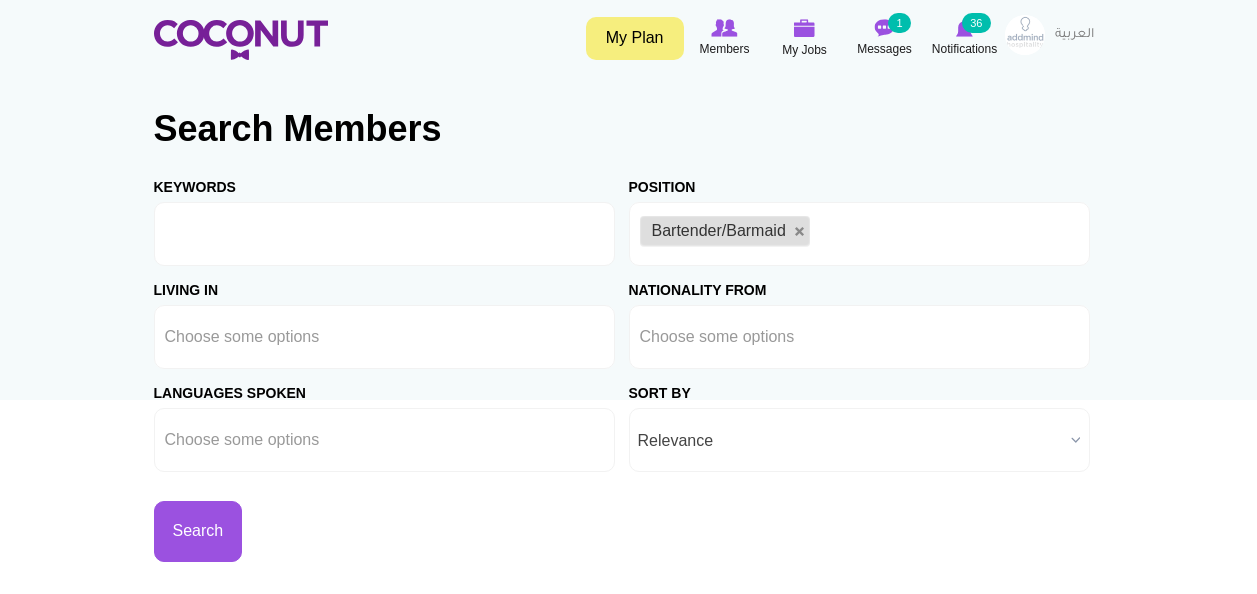 scroll, scrollTop: 0, scrollLeft: 0, axis: both 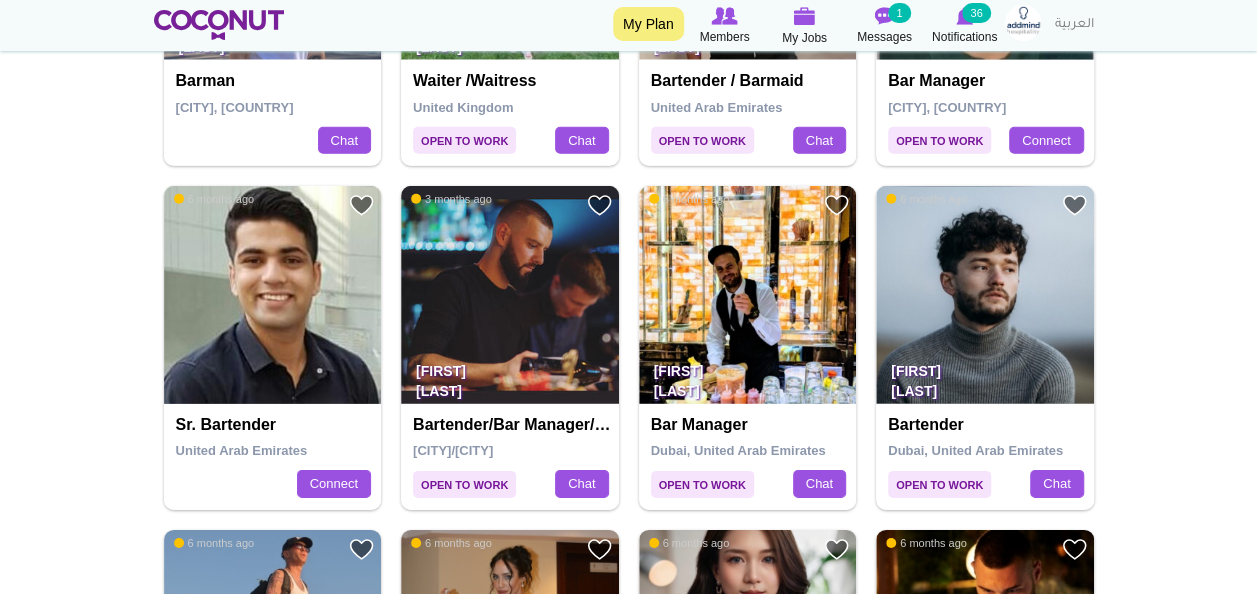 click on "Toggle navigation
My Plan
Members
My Jobs
Post a Job
Messages
1
Notifications
36
My Jobs" at bounding box center (628, -624) 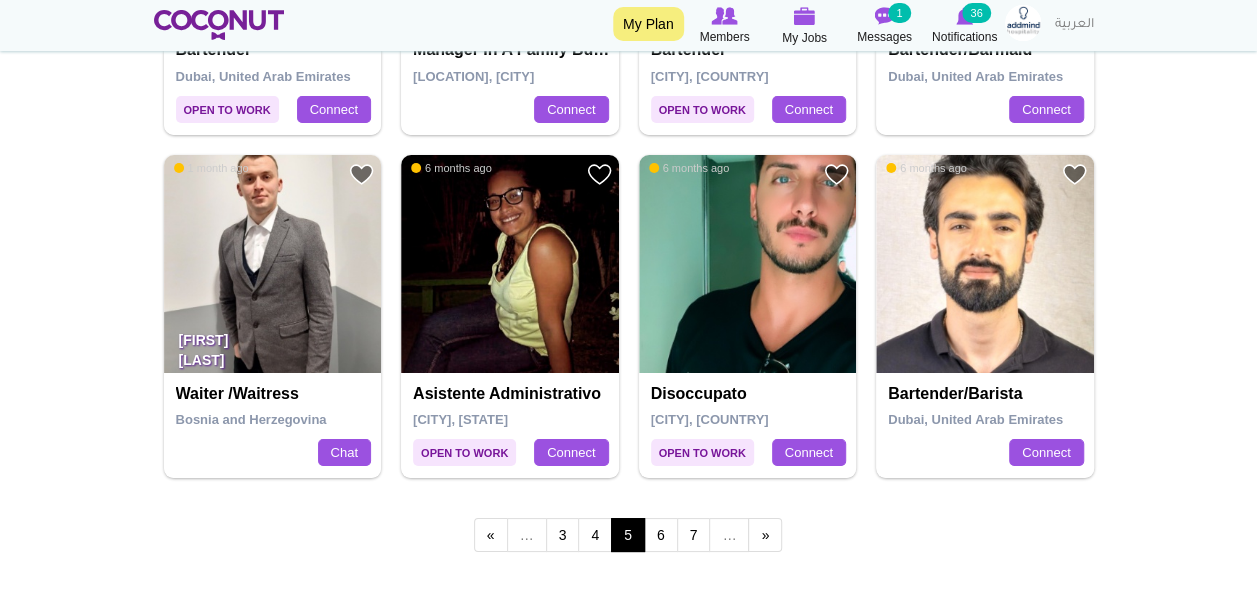 scroll, scrollTop: 3646, scrollLeft: 0, axis: vertical 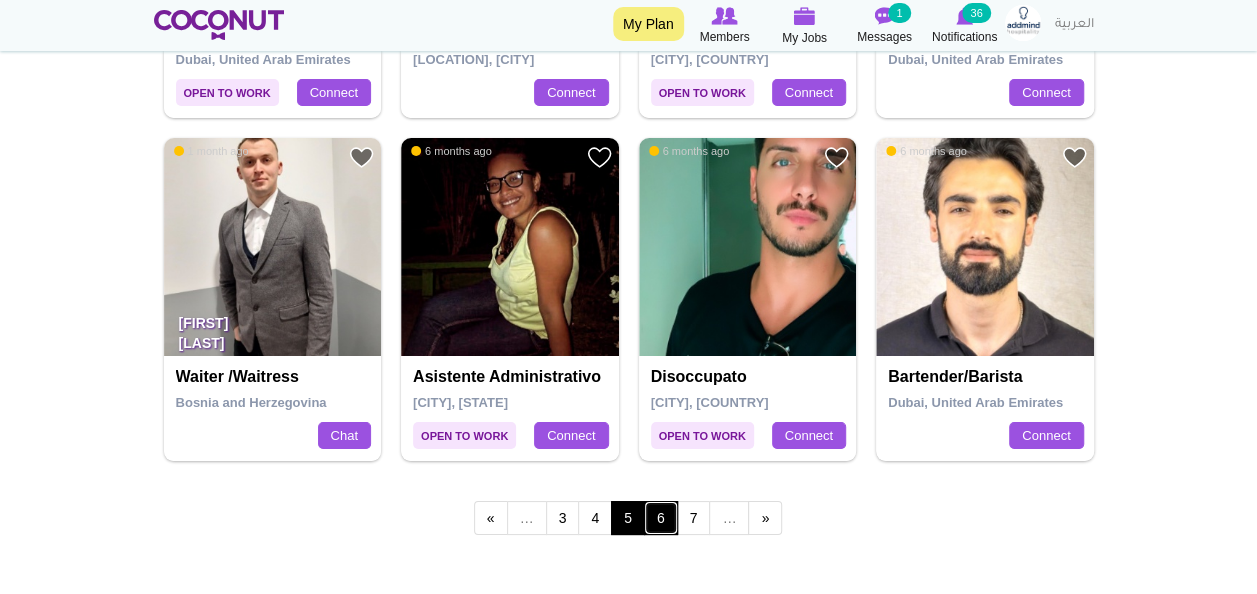 click on "6" at bounding box center [661, 518] 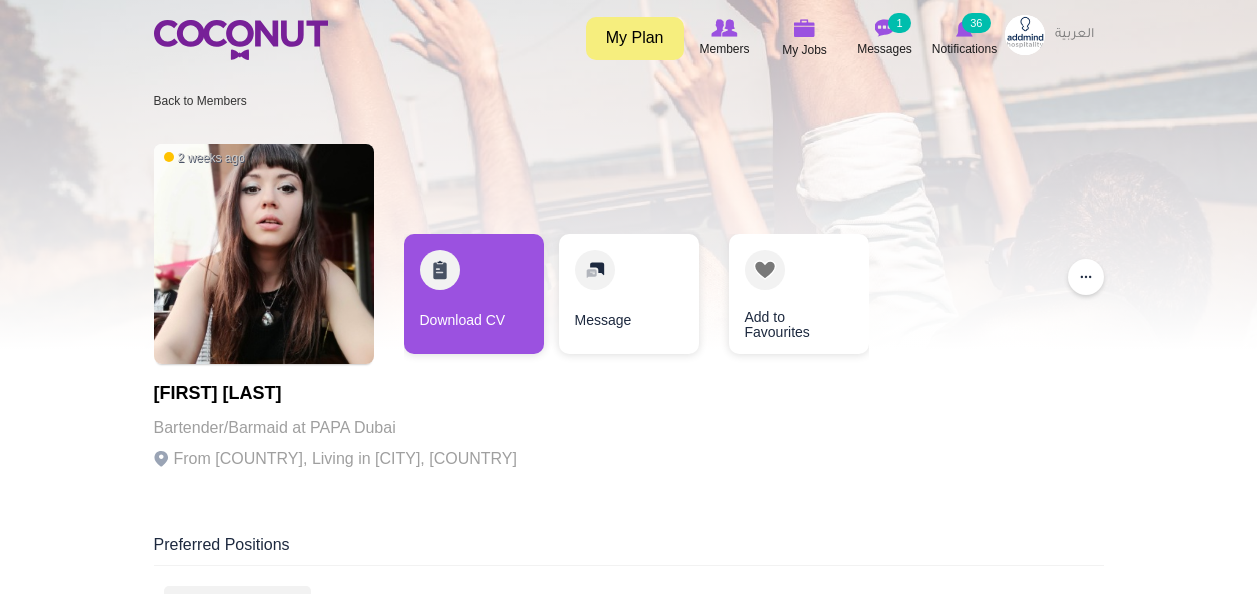 scroll, scrollTop: 0, scrollLeft: 0, axis: both 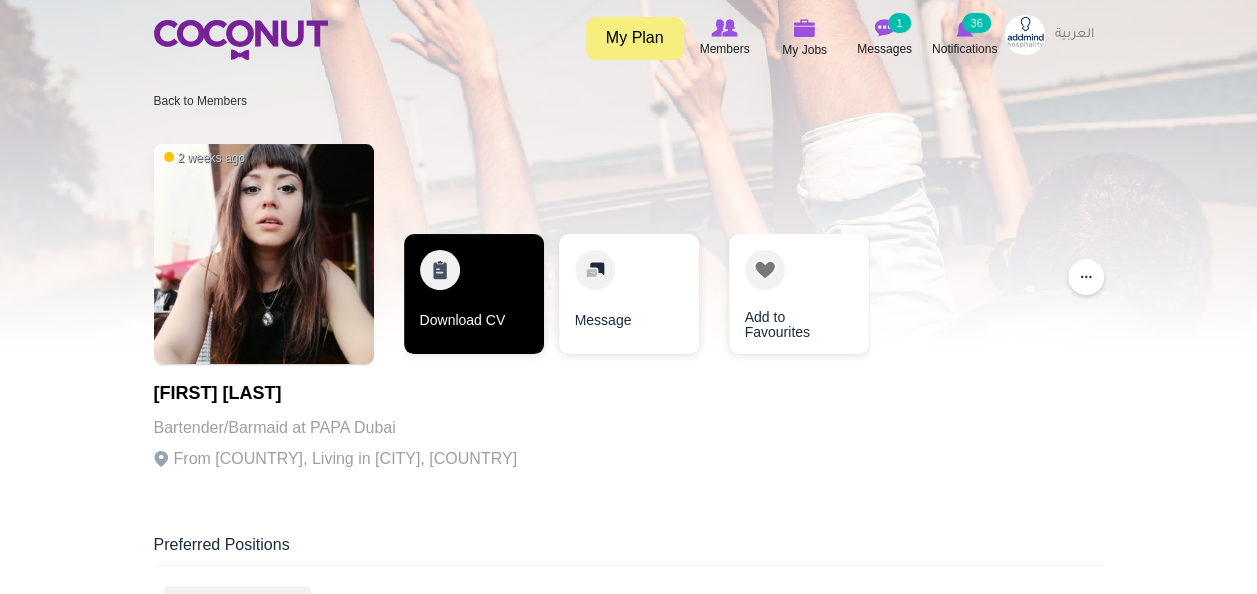 click on "Download CV" at bounding box center (474, 294) 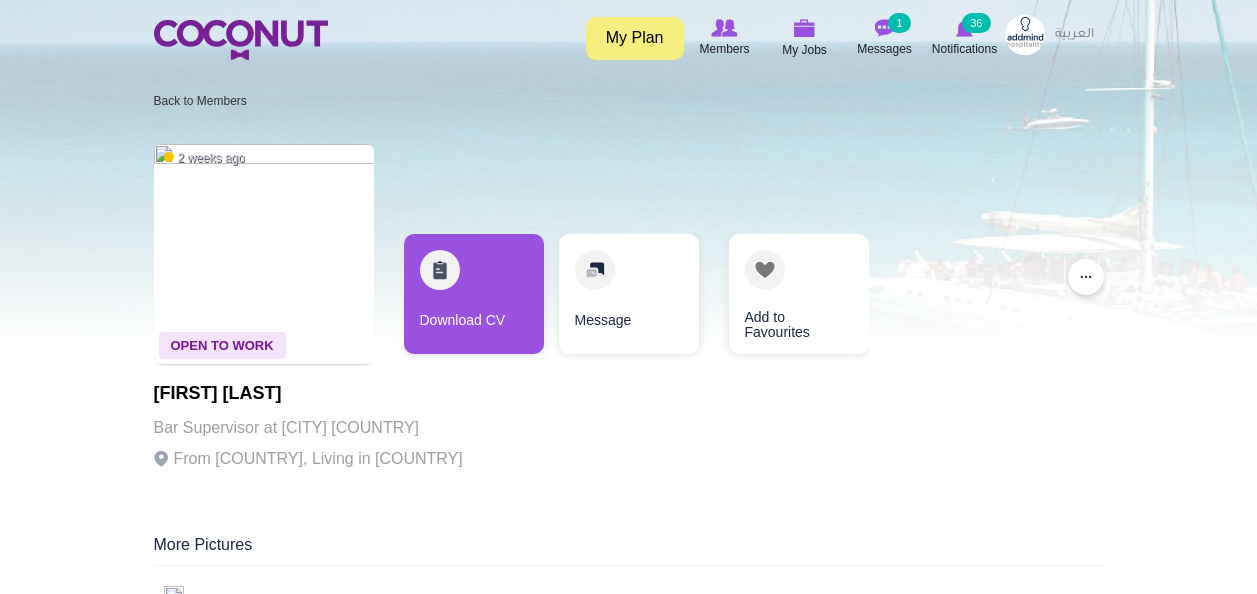 scroll, scrollTop: 0, scrollLeft: 0, axis: both 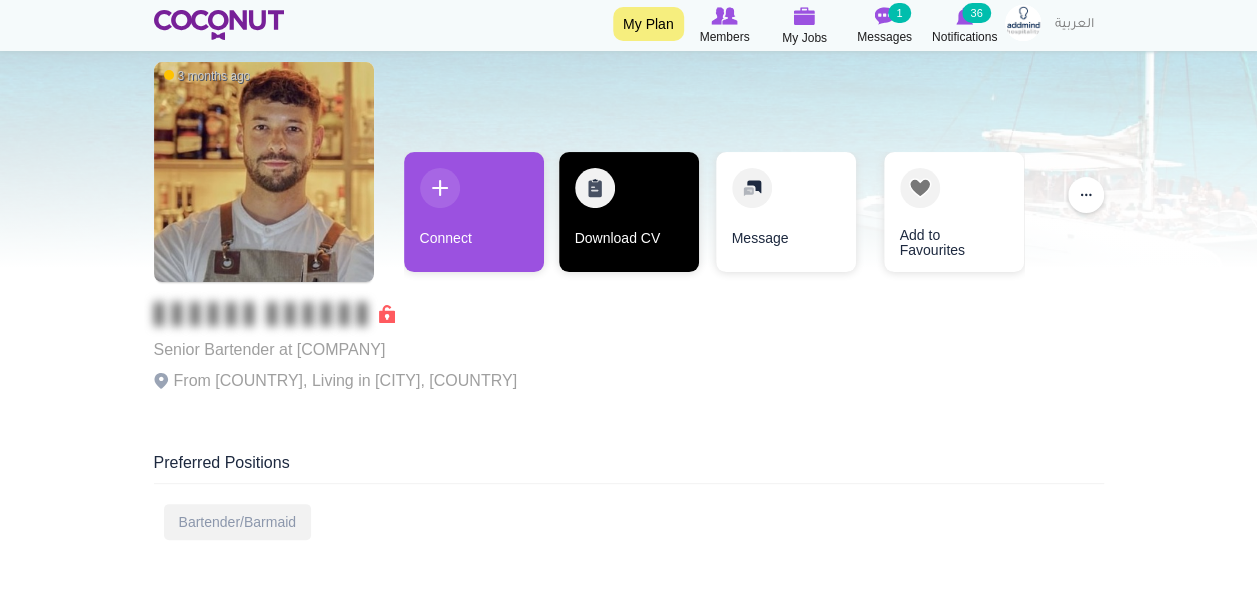 click on "Download CV" at bounding box center (629, 212) 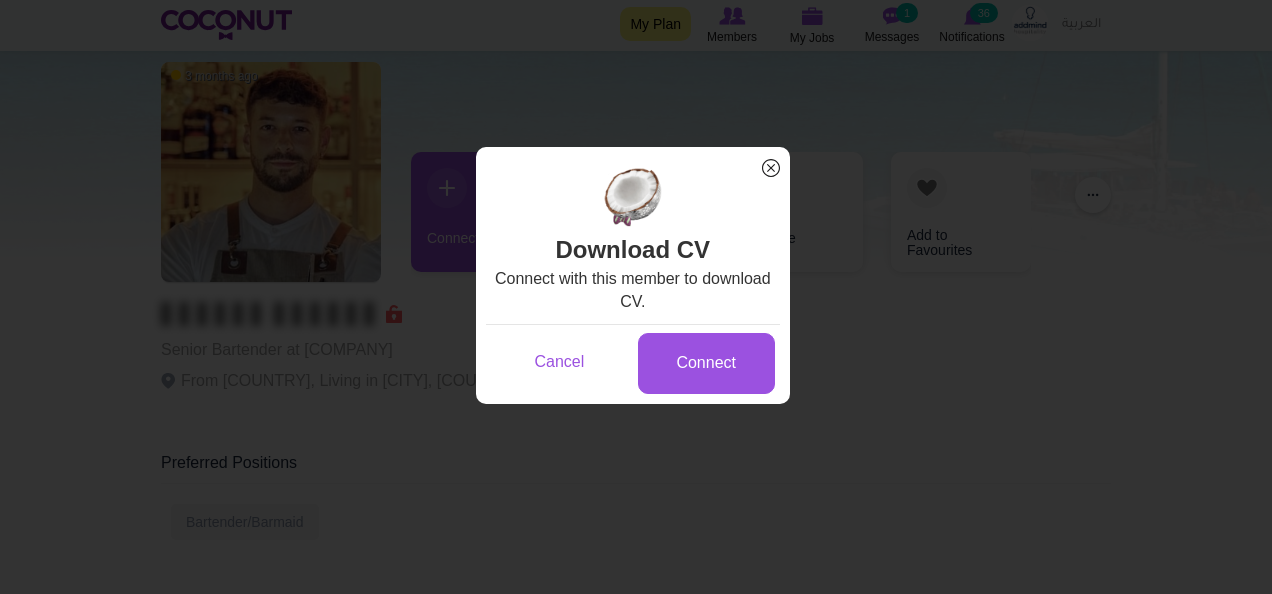 click on "x" at bounding box center [771, 168] 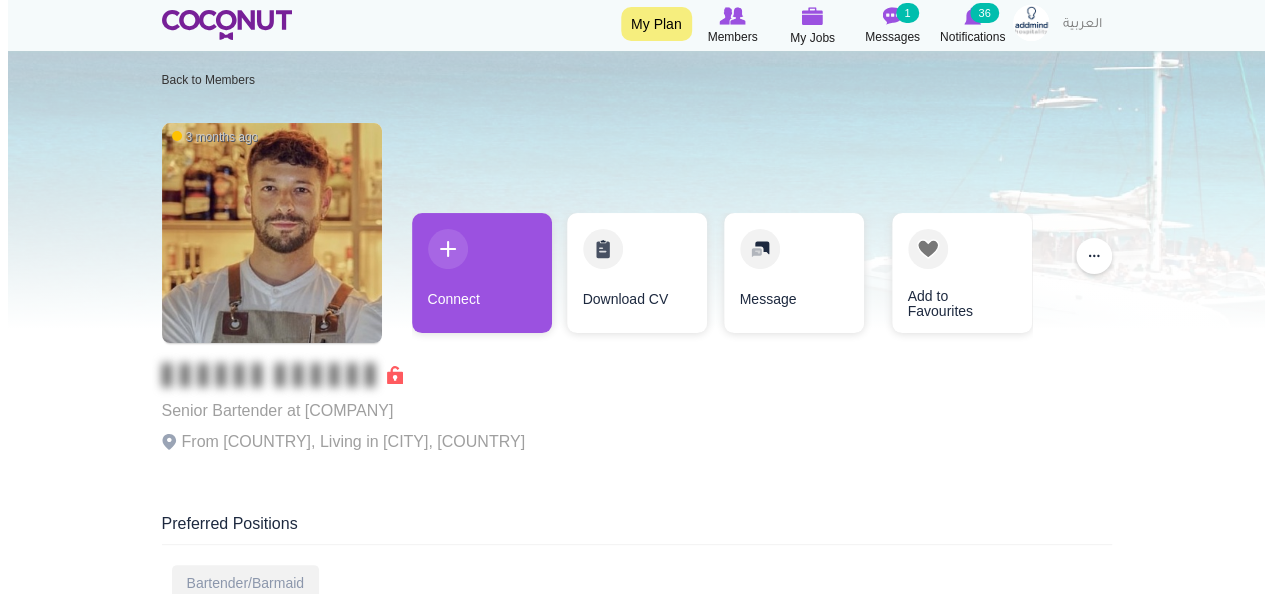 scroll, scrollTop: 0, scrollLeft: 0, axis: both 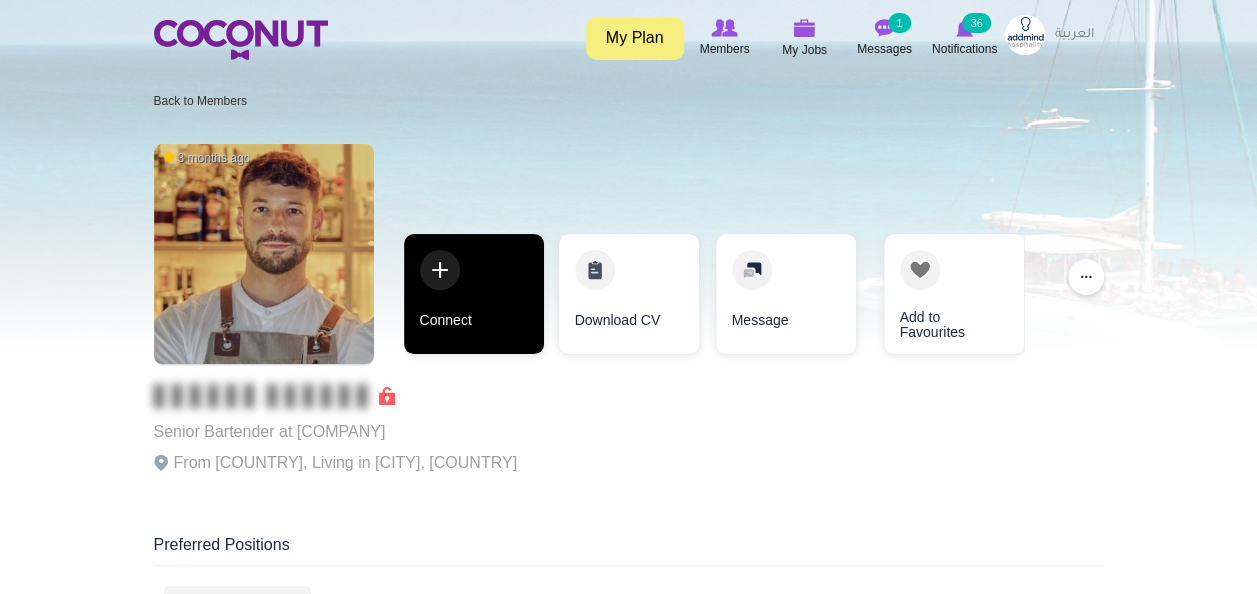 click on "Connect" at bounding box center (474, 294) 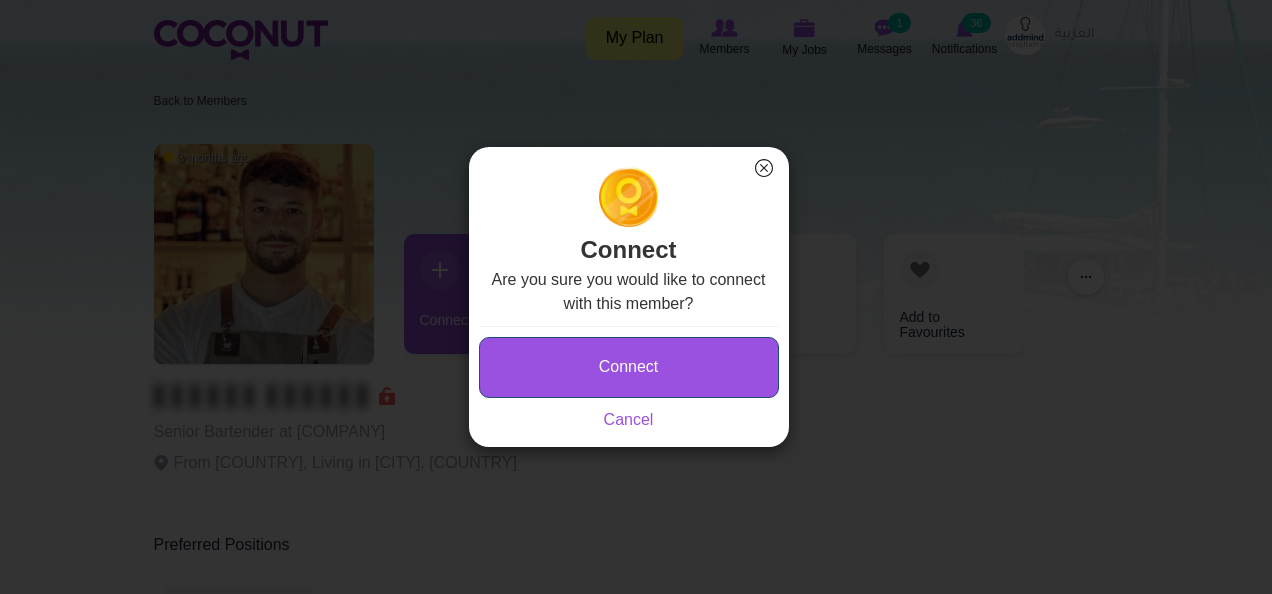 click on "Connect" at bounding box center [629, 367] 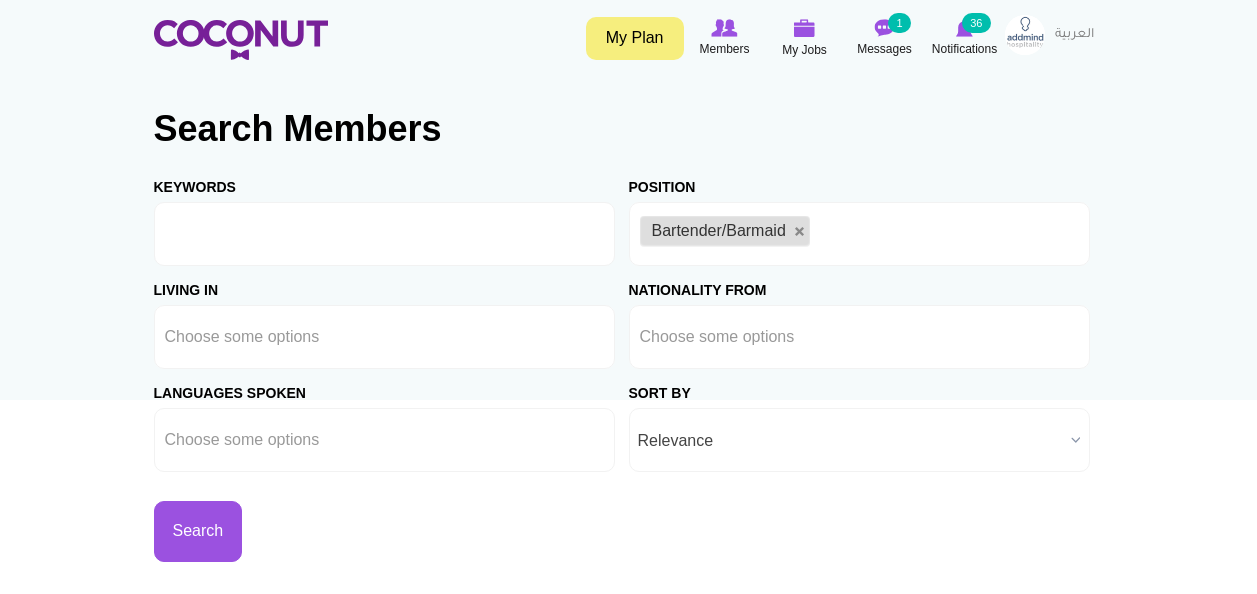scroll, scrollTop: 0, scrollLeft: 0, axis: both 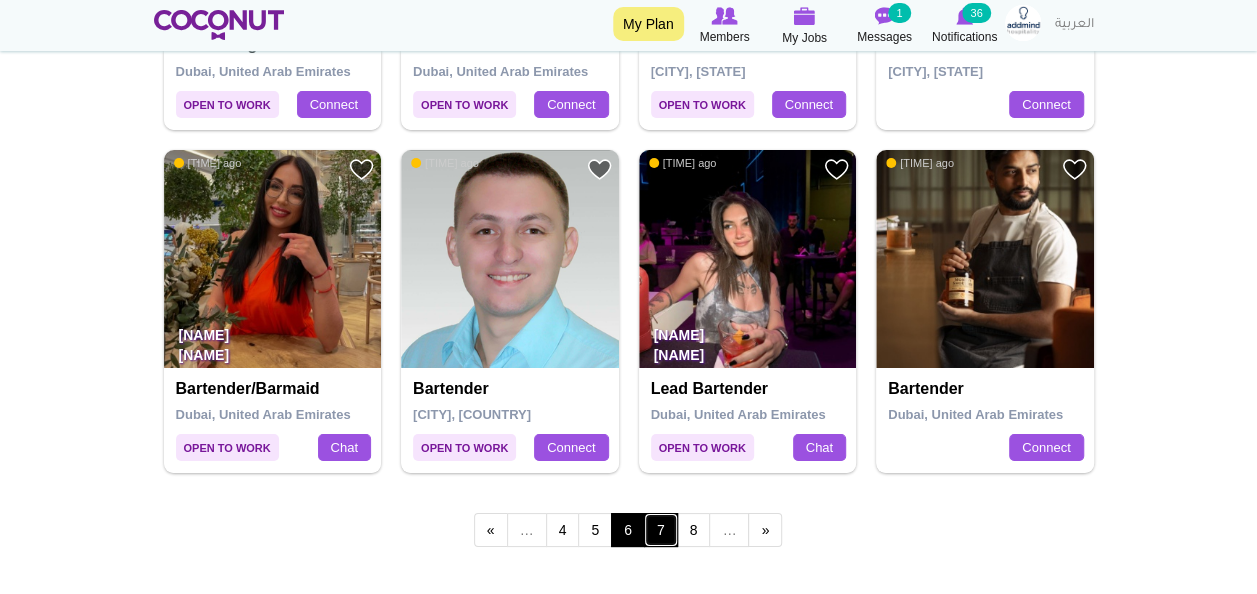 click on "7" at bounding box center (661, 530) 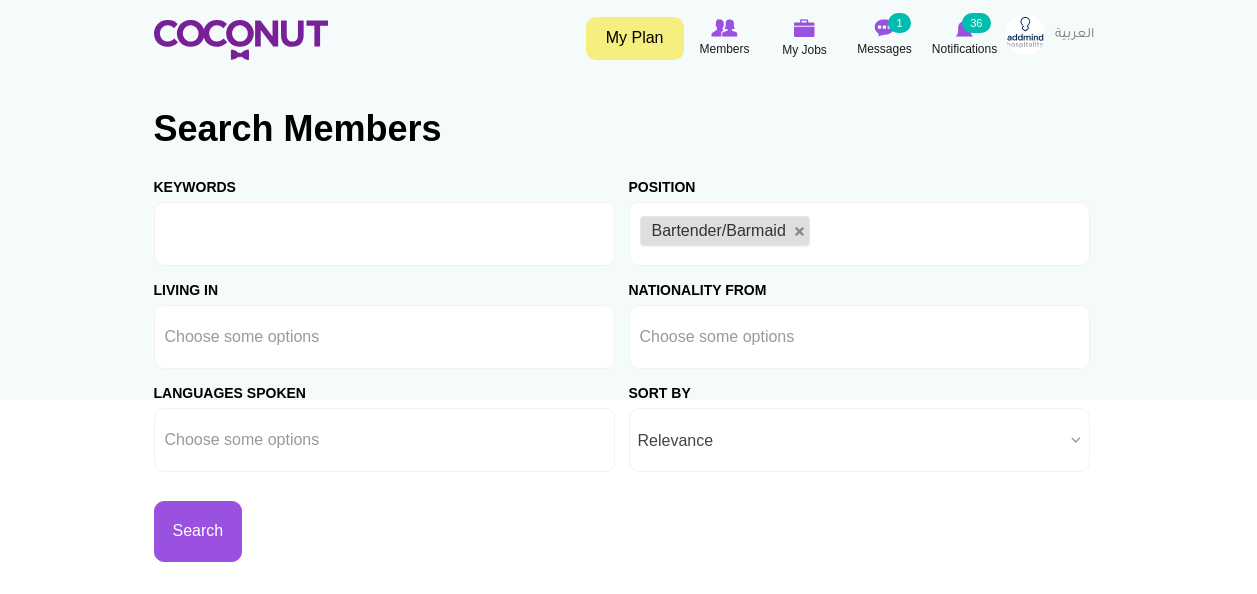 scroll, scrollTop: 0, scrollLeft: 0, axis: both 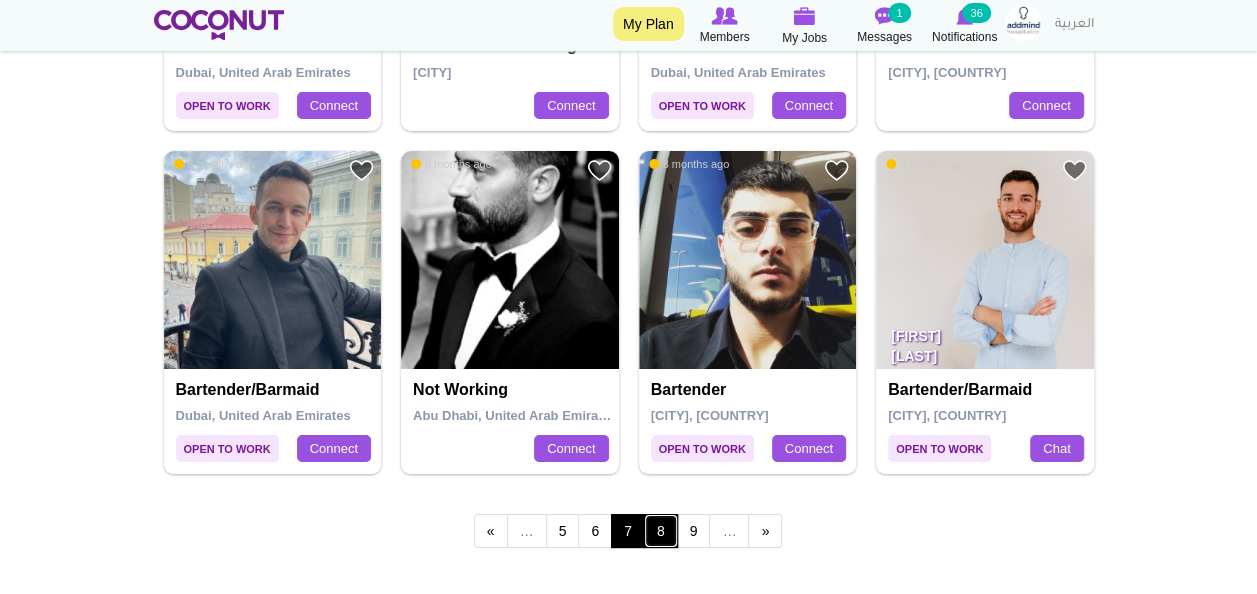 click on "8" at bounding box center [661, 531] 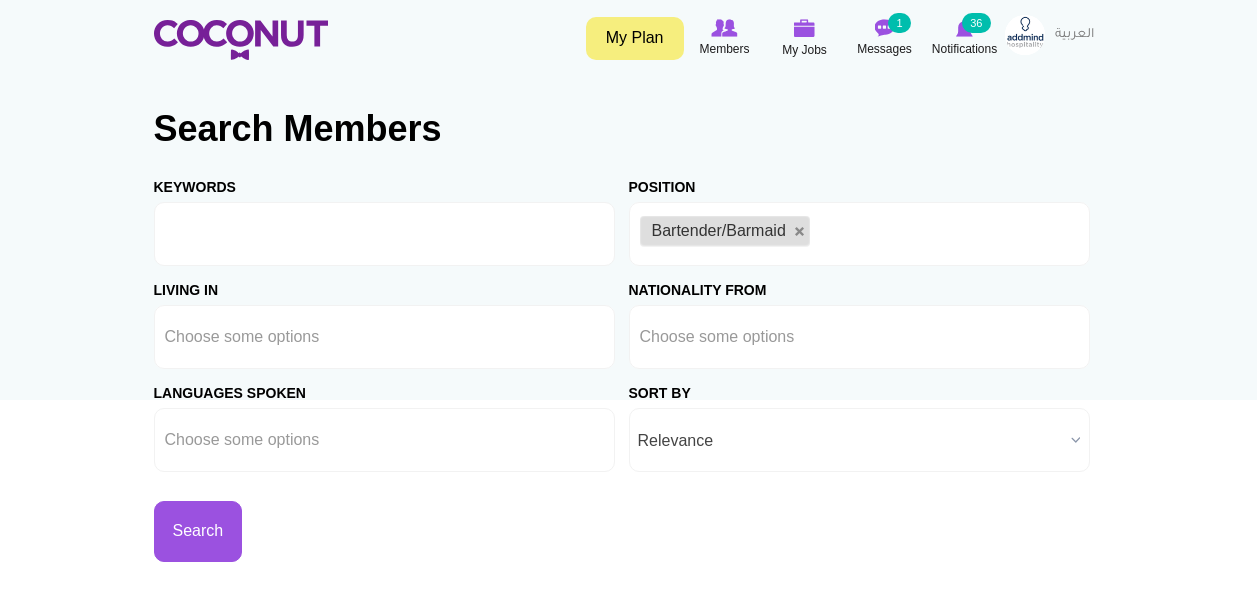 scroll, scrollTop: 0, scrollLeft: 0, axis: both 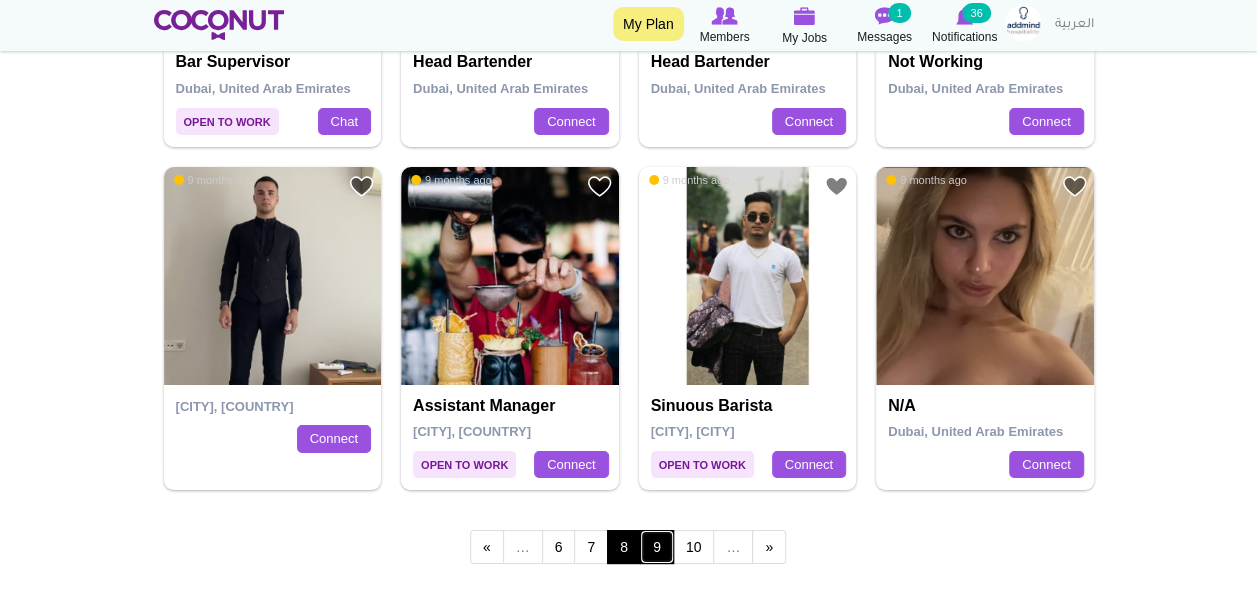 click on "9" at bounding box center (657, 547) 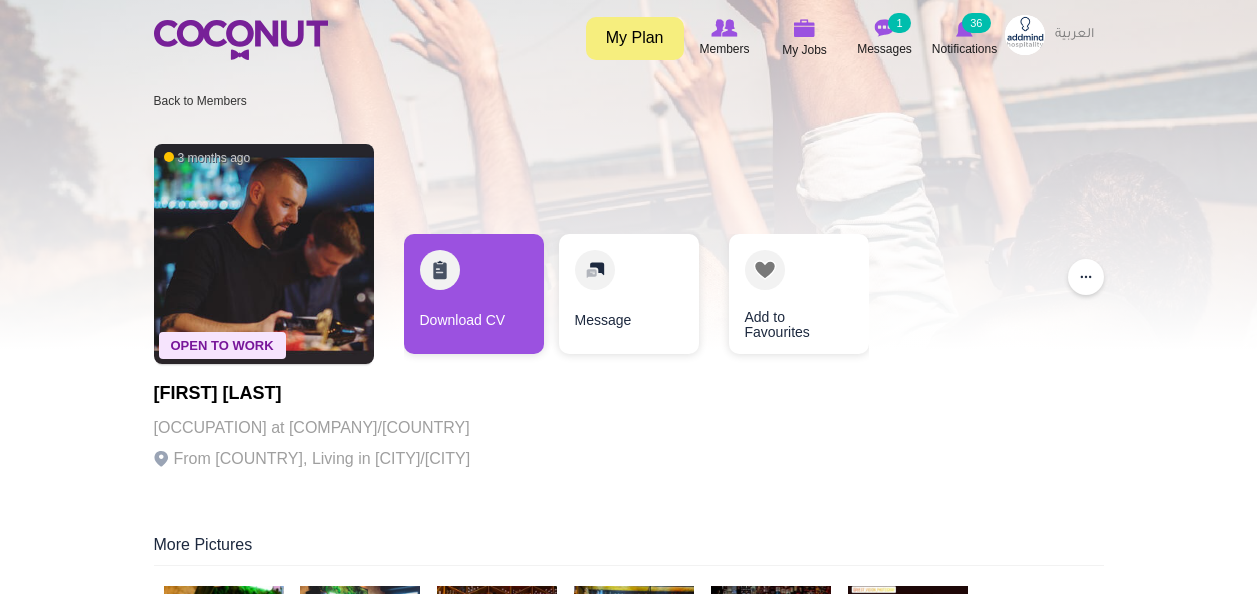 scroll, scrollTop: 0, scrollLeft: 0, axis: both 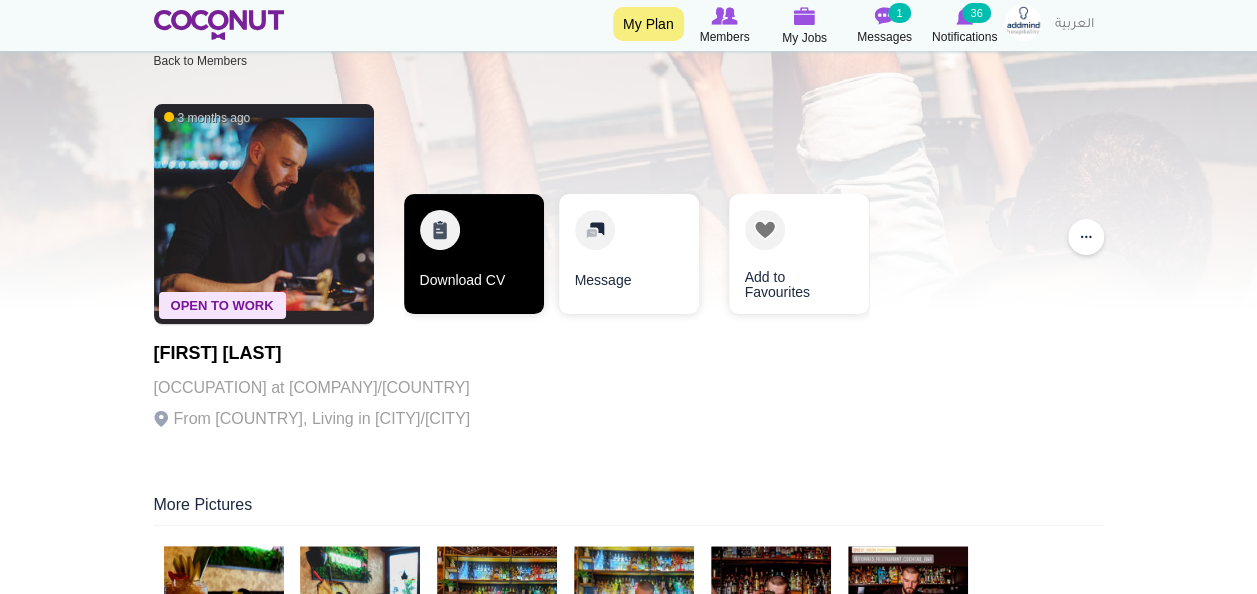 click on "Download CV" at bounding box center (474, 254) 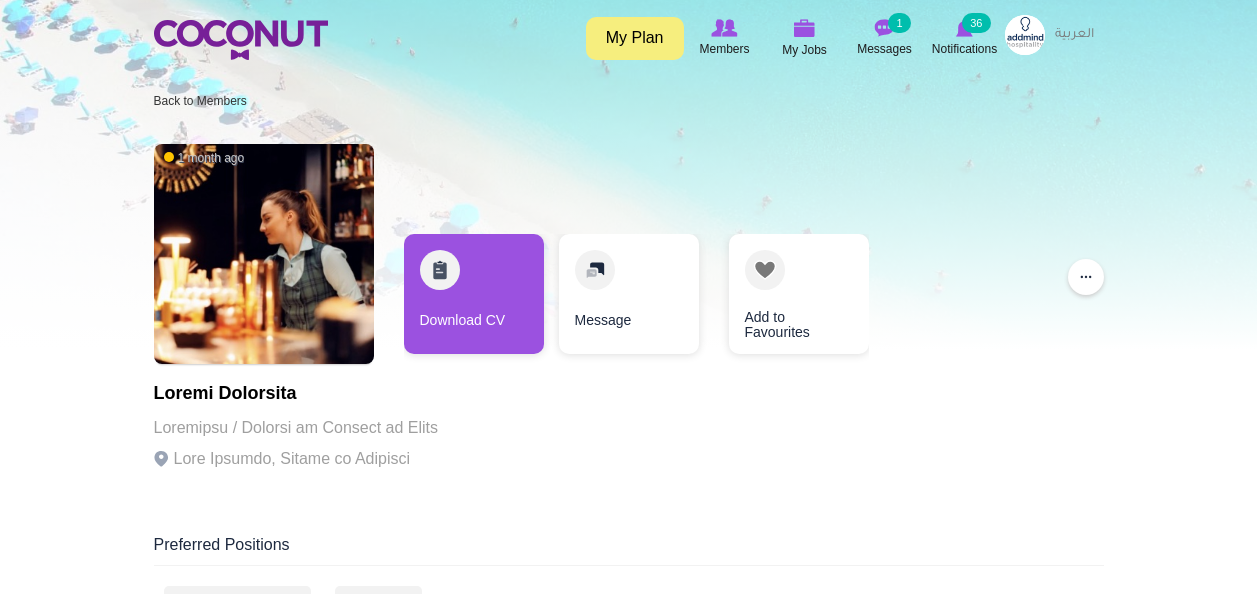 scroll, scrollTop: 0, scrollLeft: 0, axis: both 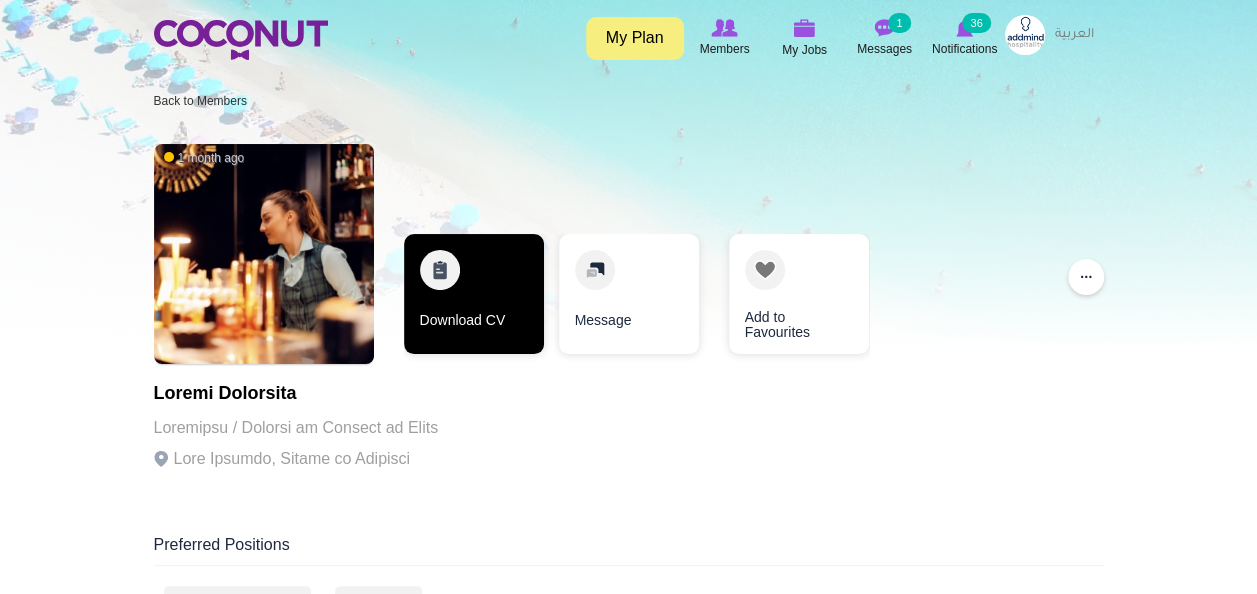 click on "Download CV" at bounding box center [474, 294] 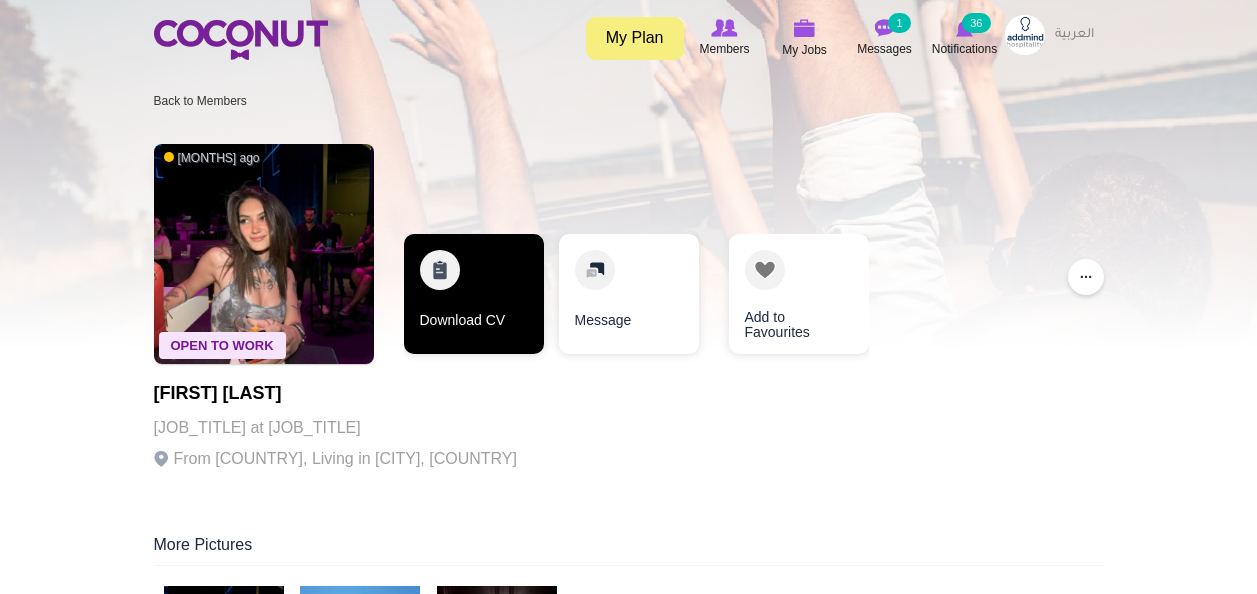 scroll, scrollTop: 0, scrollLeft: 0, axis: both 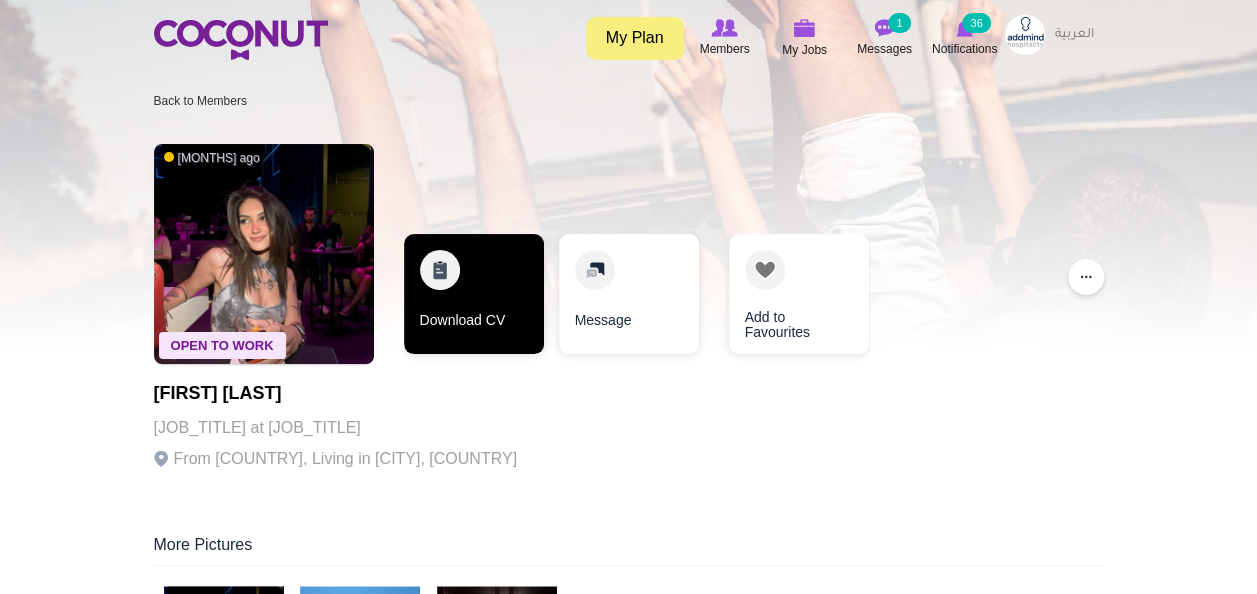 click on "Download CV" at bounding box center [474, 294] 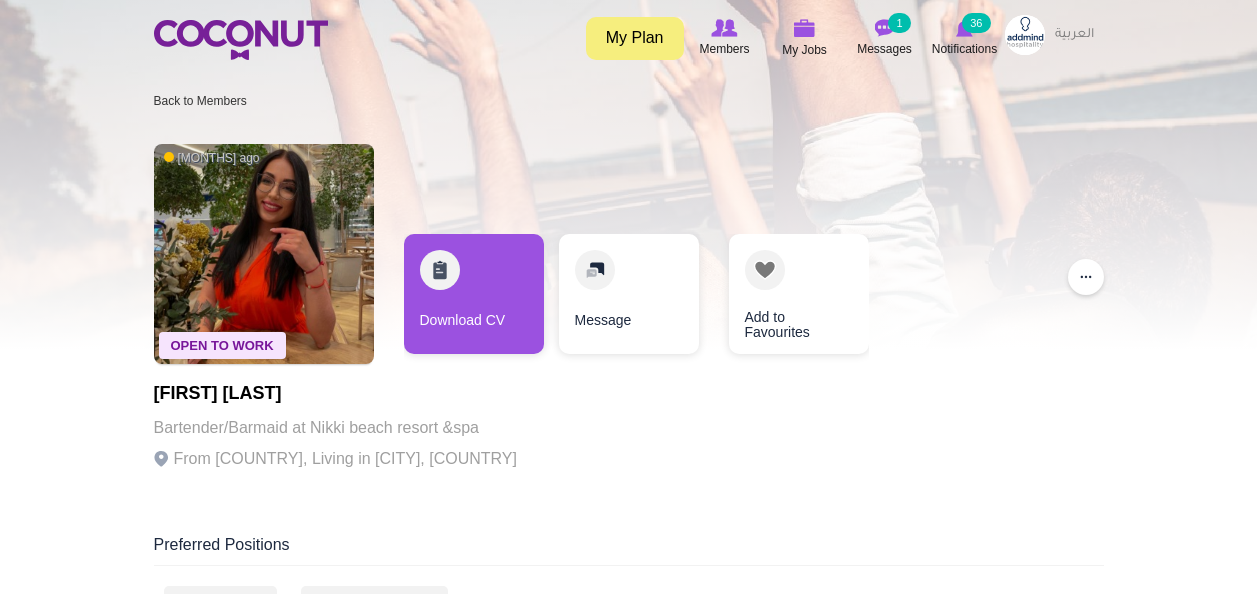 scroll, scrollTop: 0, scrollLeft: 0, axis: both 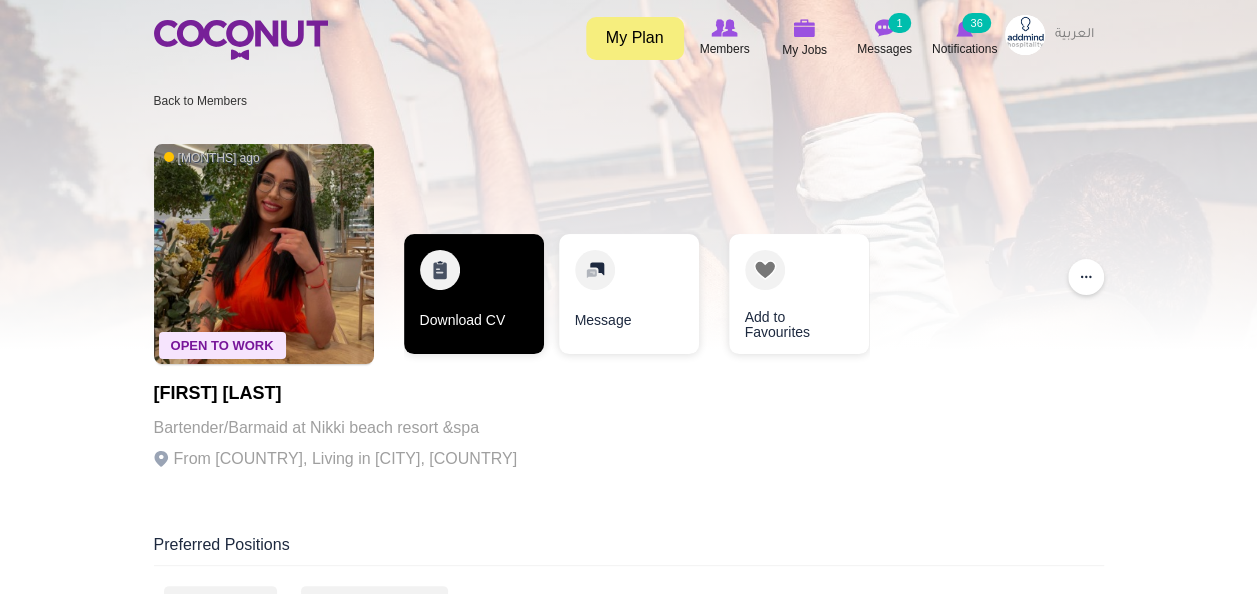 click on "Download CV" at bounding box center [474, 294] 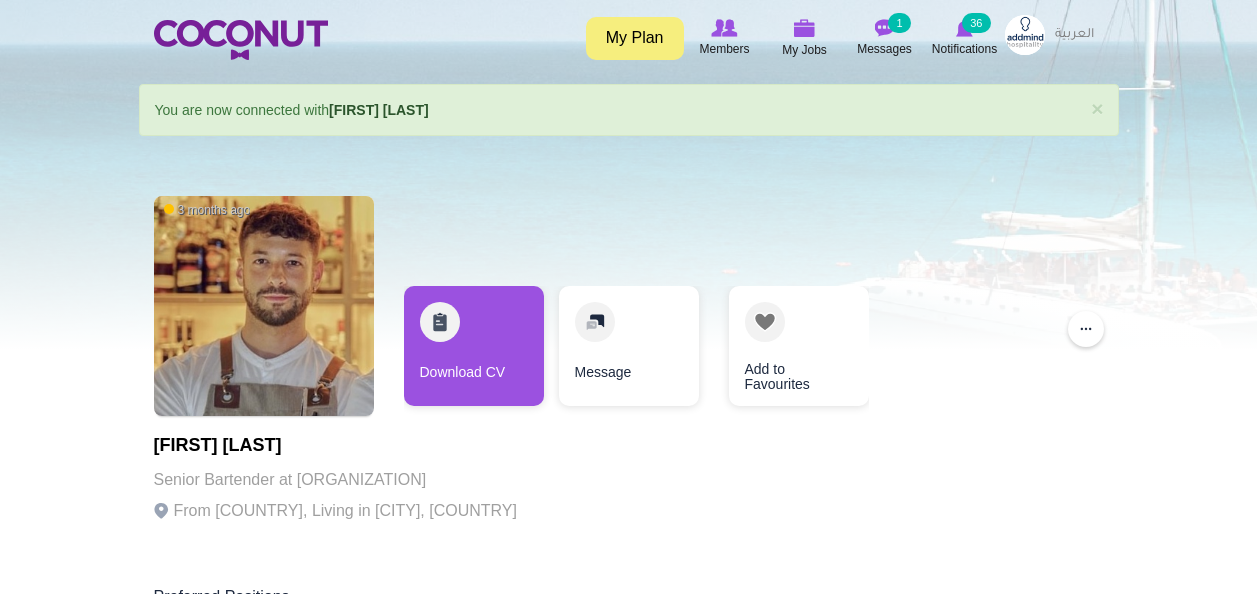 scroll, scrollTop: 0, scrollLeft: 0, axis: both 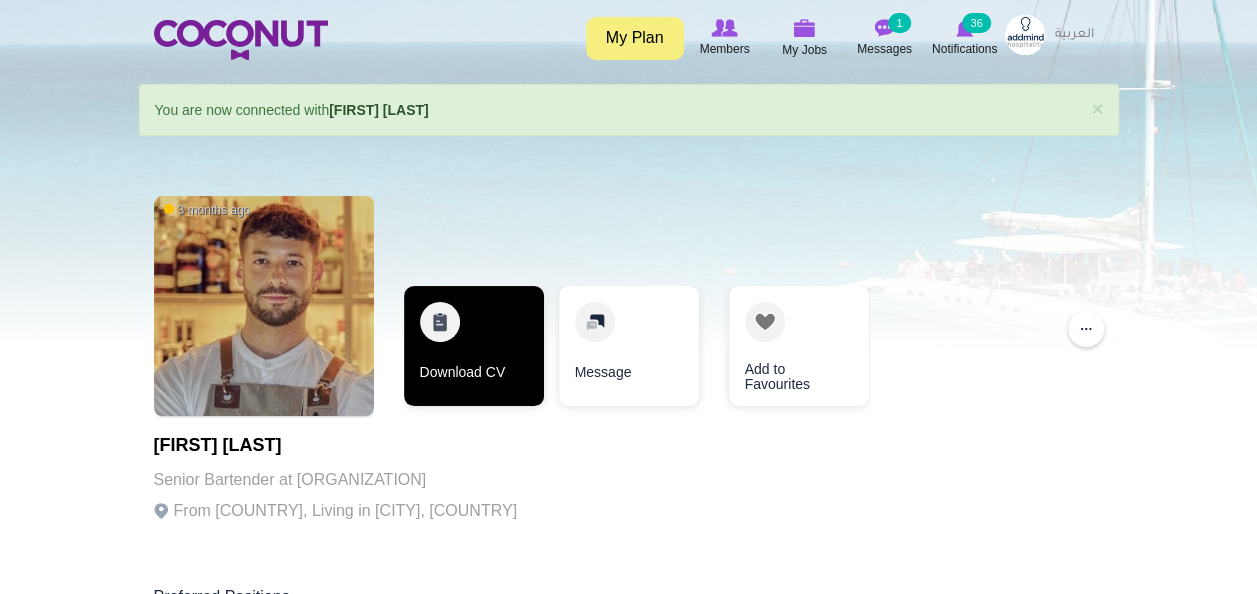 click on "Download CV" at bounding box center (474, 346) 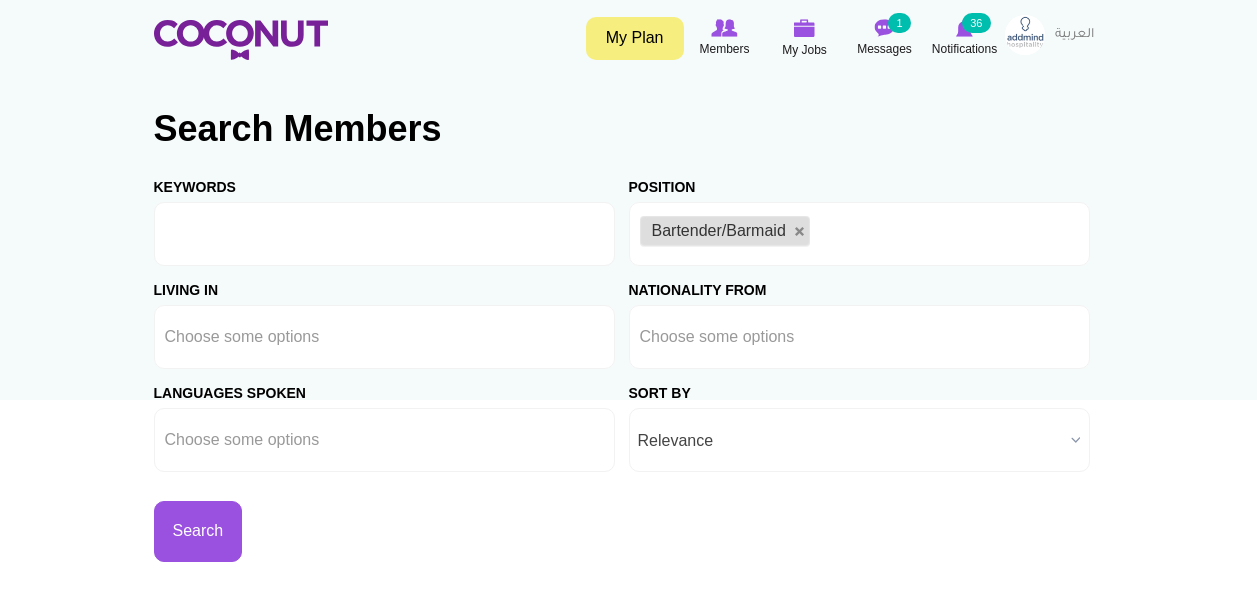 scroll, scrollTop: 0, scrollLeft: 0, axis: both 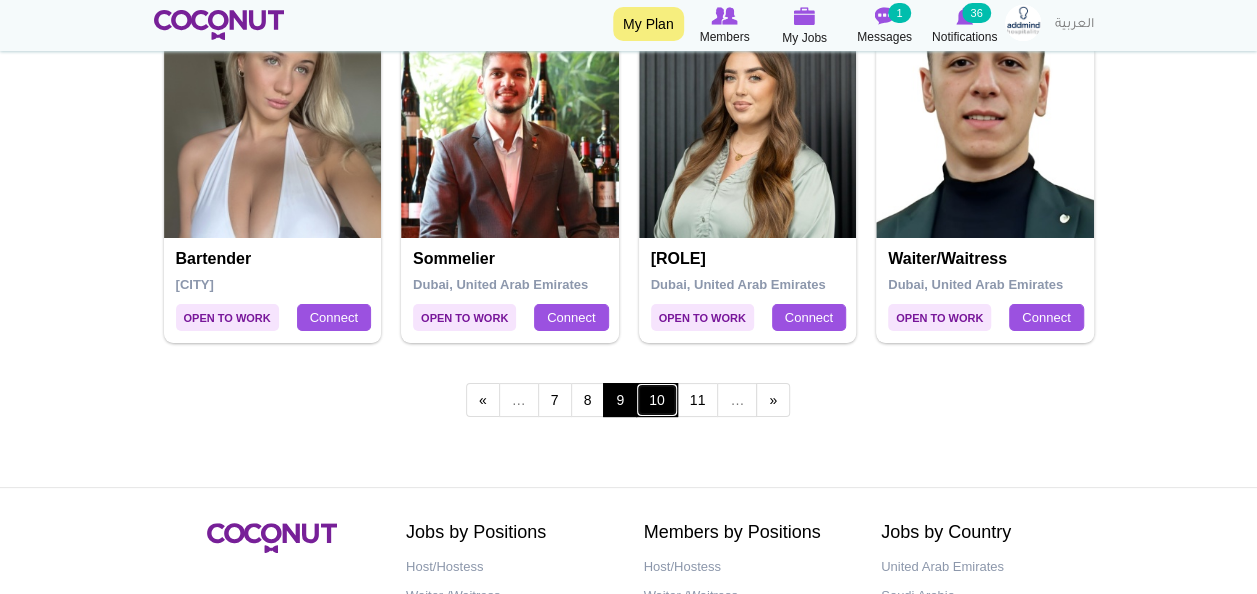 click on "10" at bounding box center (657, 400) 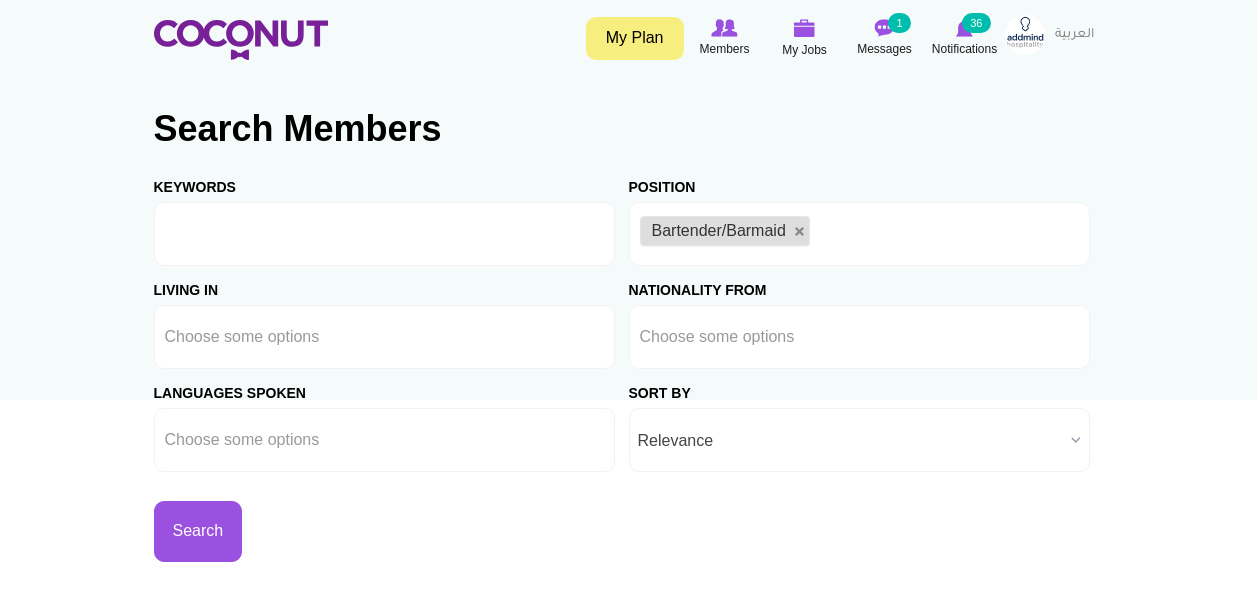 scroll, scrollTop: 0, scrollLeft: 0, axis: both 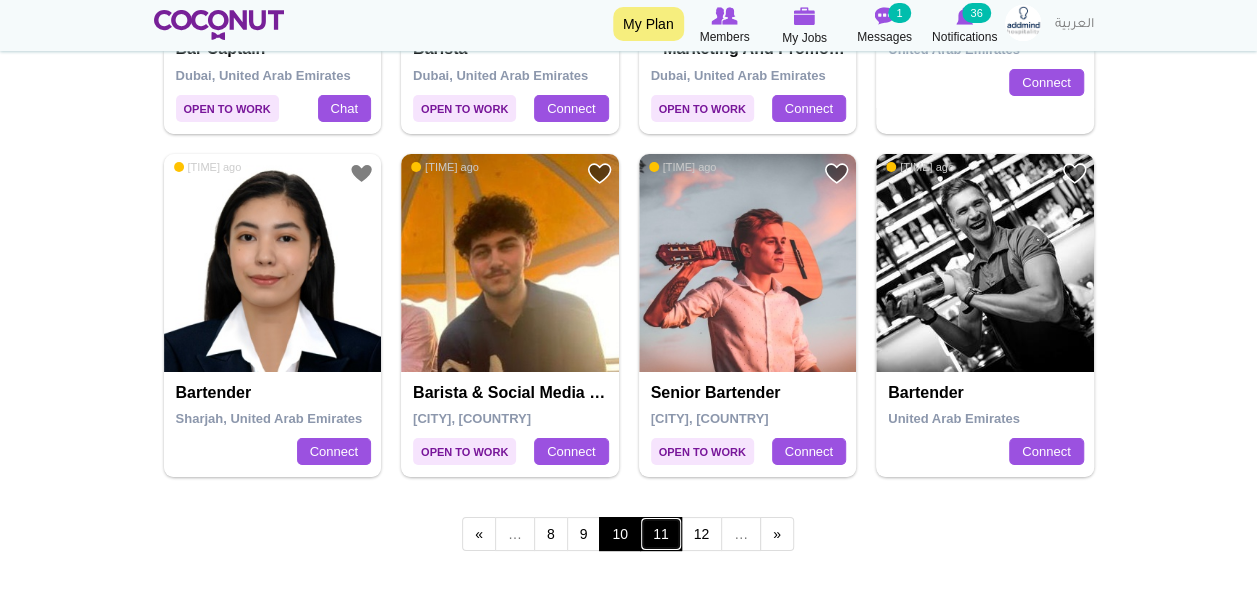 click on "11" at bounding box center (661, 534) 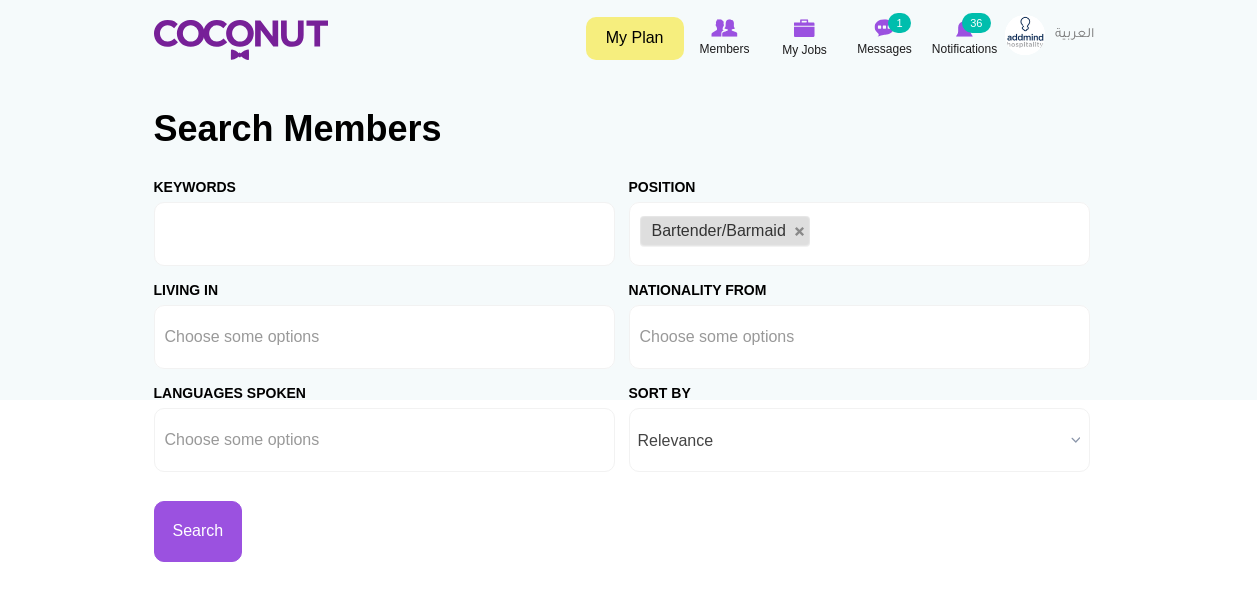 scroll, scrollTop: 0, scrollLeft: 0, axis: both 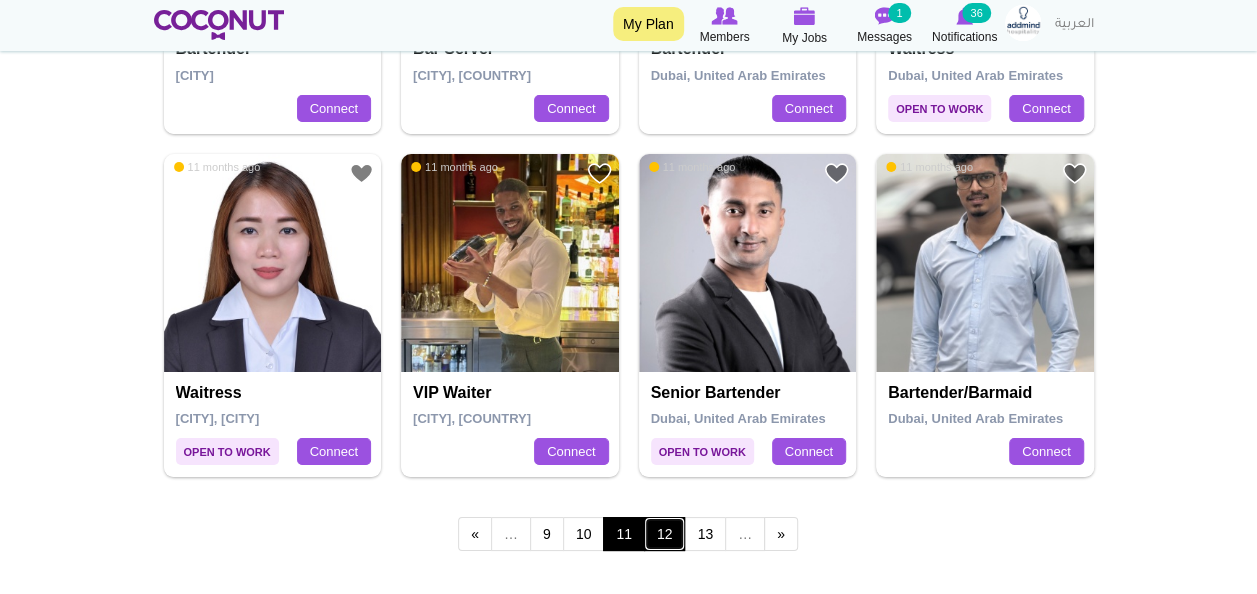 click on "12" at bounding box center (665, 534) 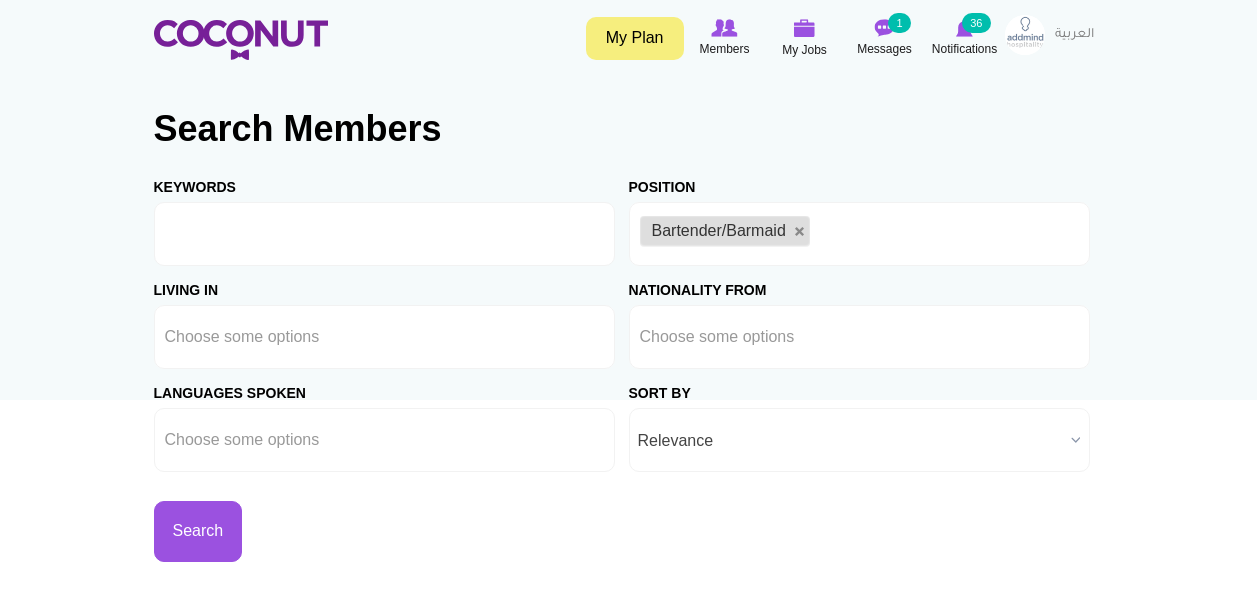 scroll, scrollTop: 0, scrollLeft: 0, axis: both 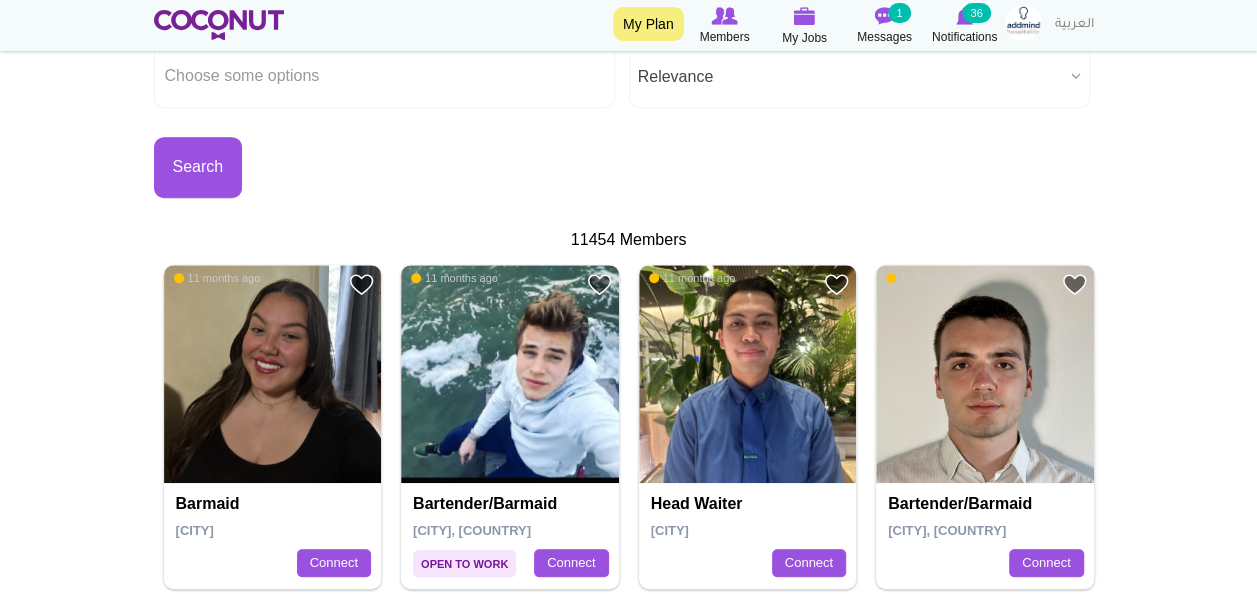 click on "Toggle navigation
My Plan
Members
My Jobs
Post a Job
Messages
1
Notifications
36
My Jobs" at bounding box center [628, 1859] 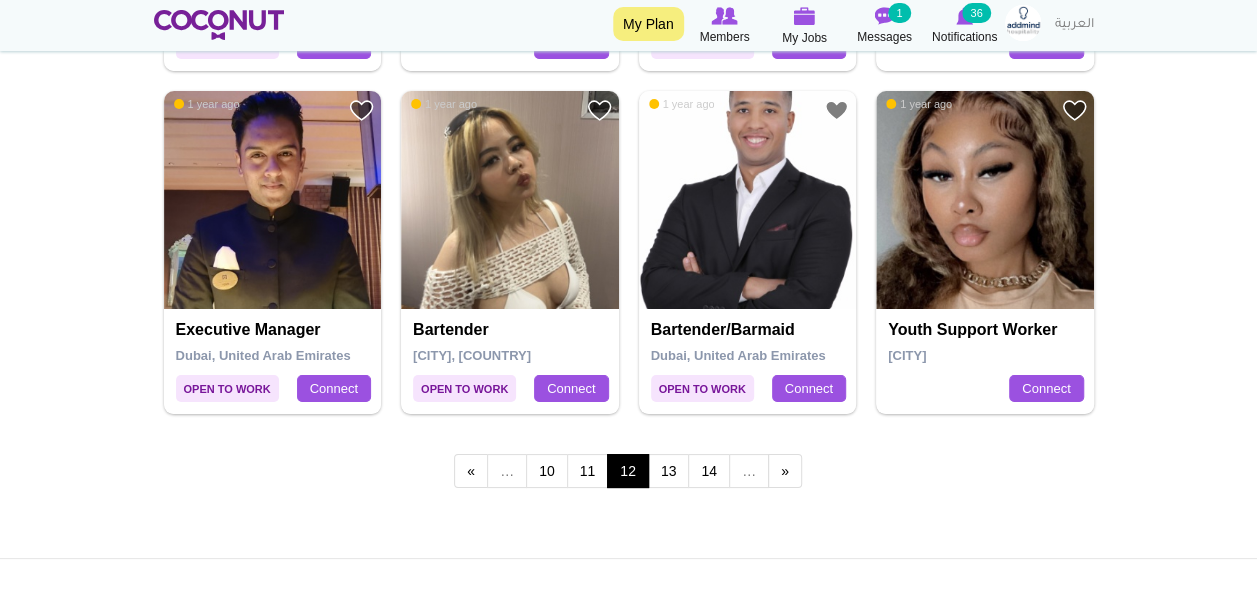scroll, scrollTop: 3692, scrollLeft: 0, axis: vertical 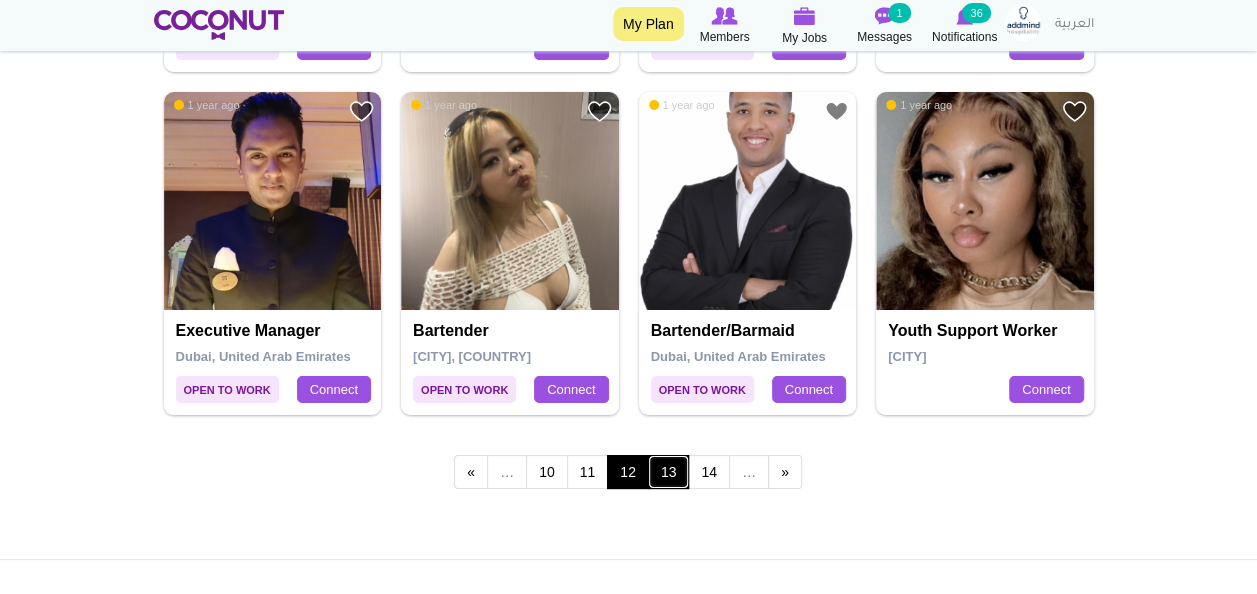 click on "13" at bounding box center (669, 472) 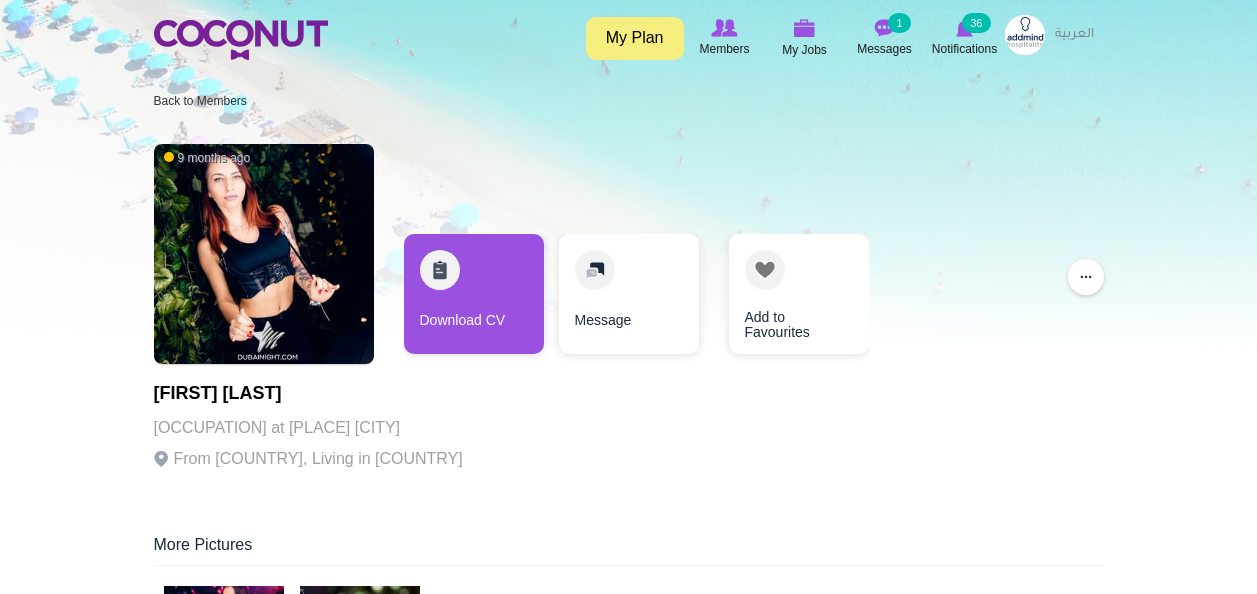 scroll, scrollTop: 0, scrollLeft: 0, axis: both 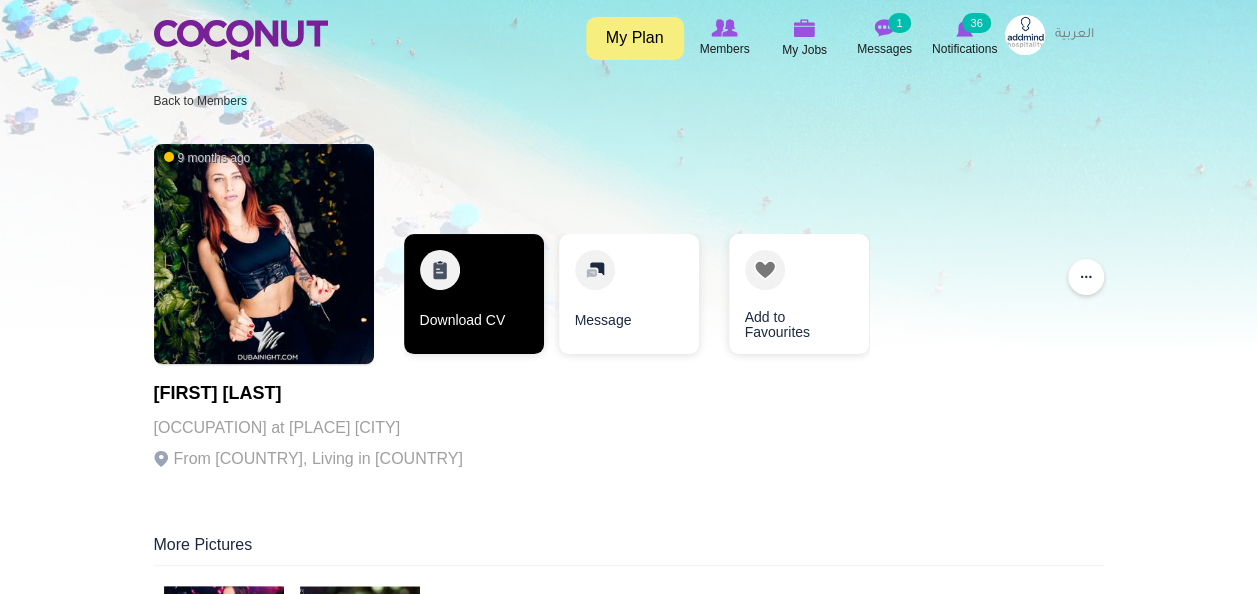 click on "Download CV" at bounding box center [474, 294] 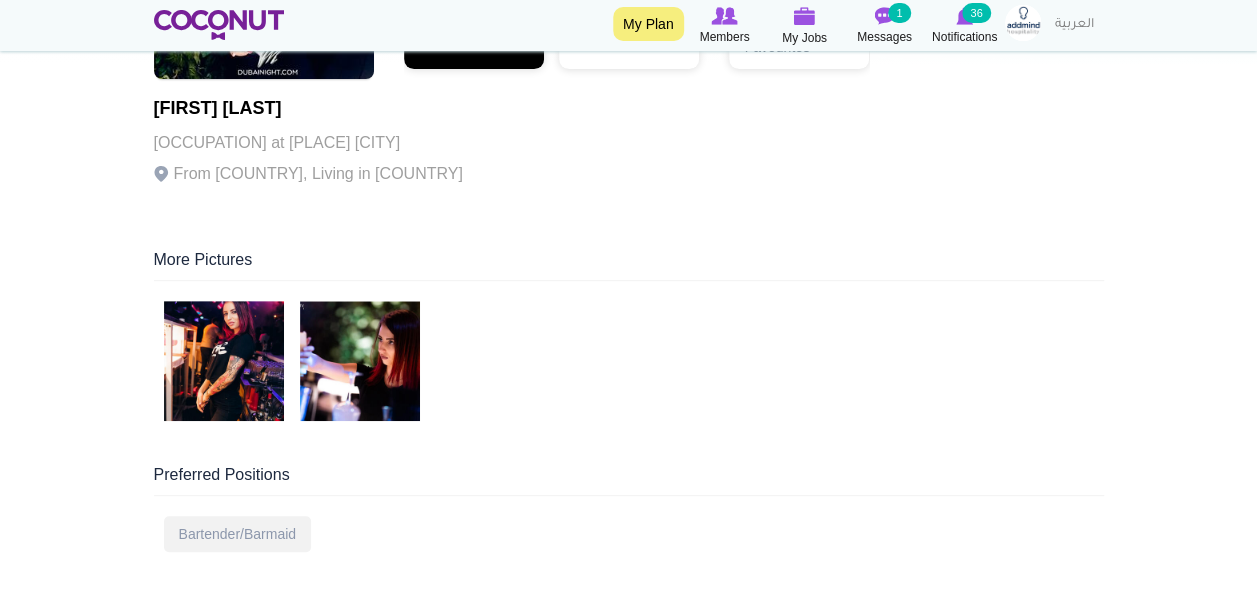 scroll, scrollTop: 295, scrollLeft: 0, axis: vertical 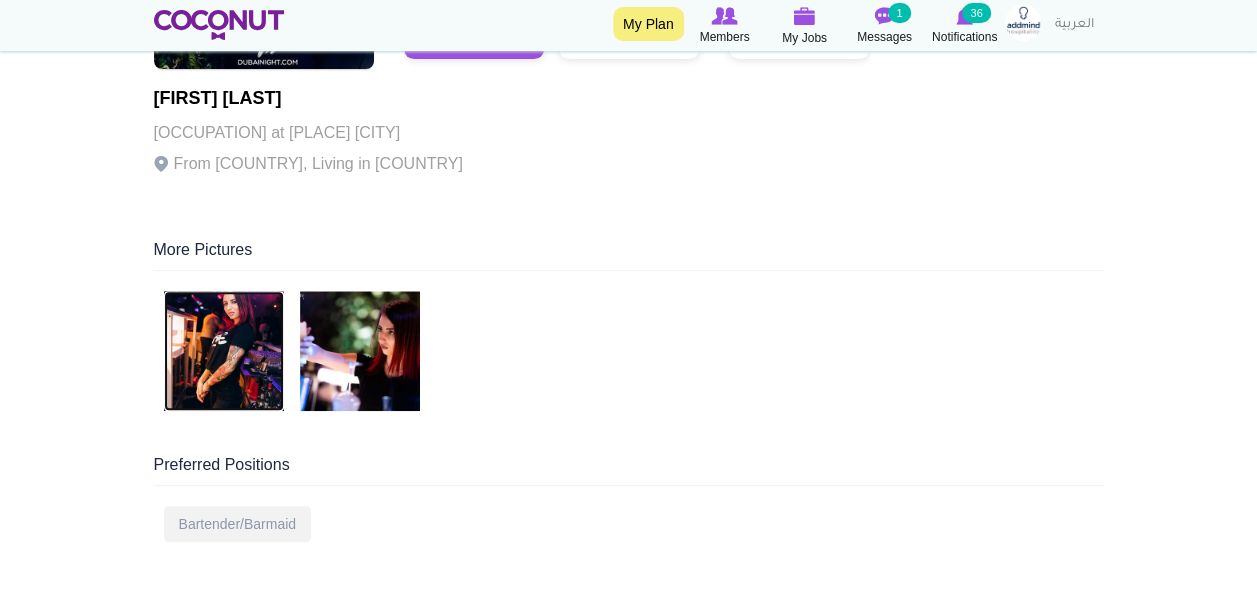 click at bounding box center (224, 351) 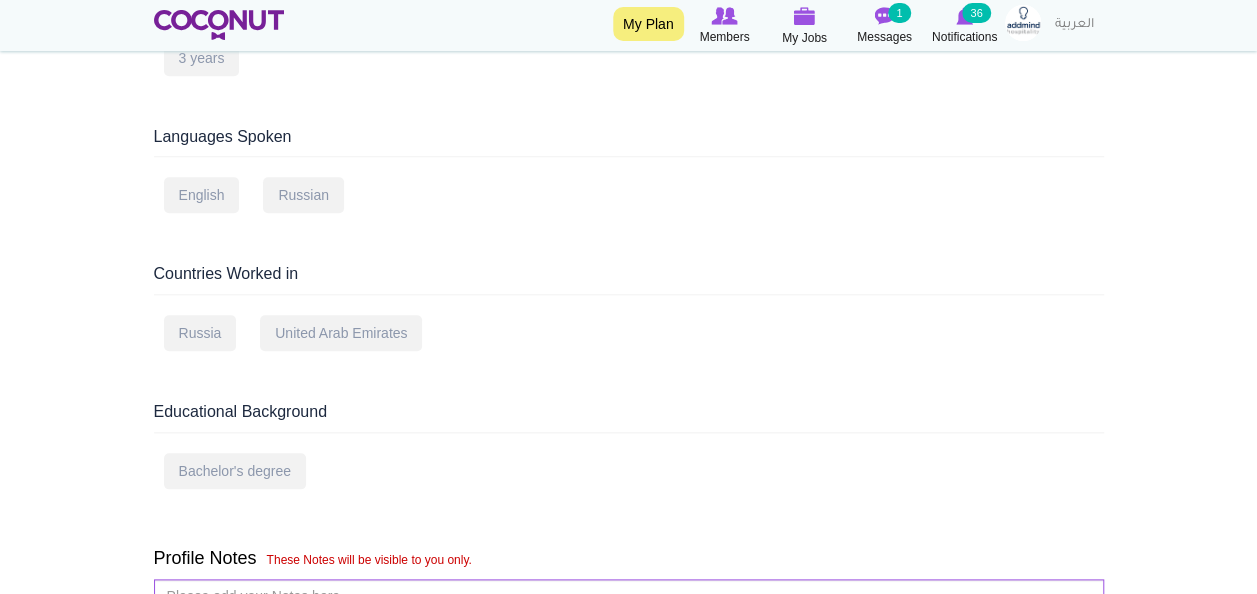 scroll, scrollTop: 903, scrollLeft: 0, axis: vertical 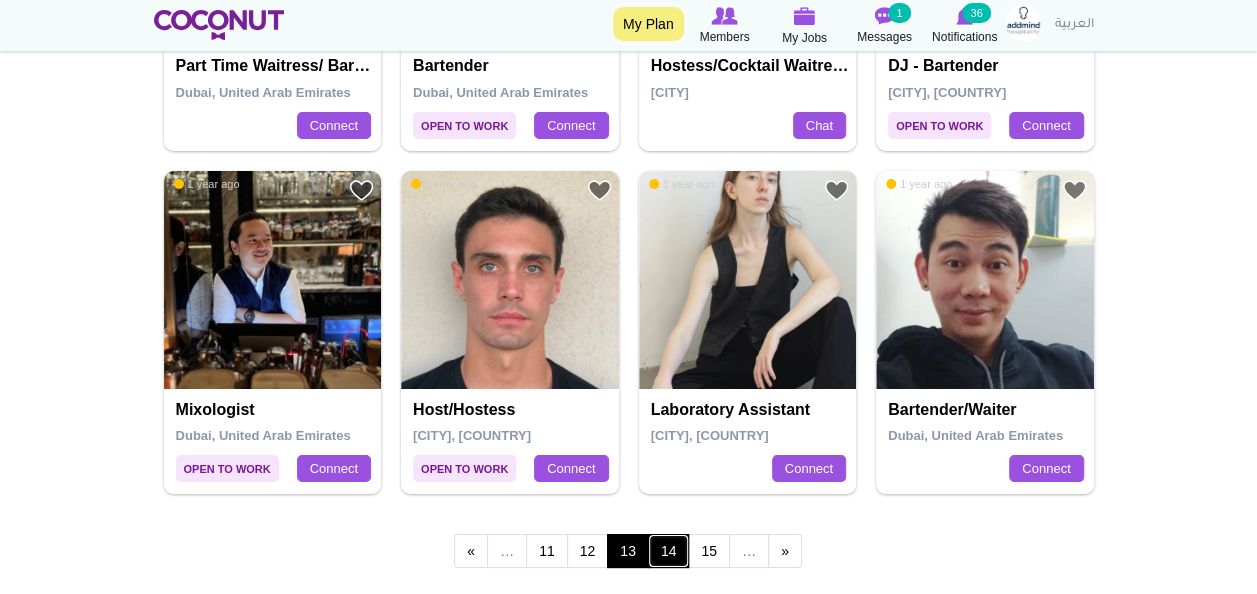 click on "14" at bounding box center [669, 551] 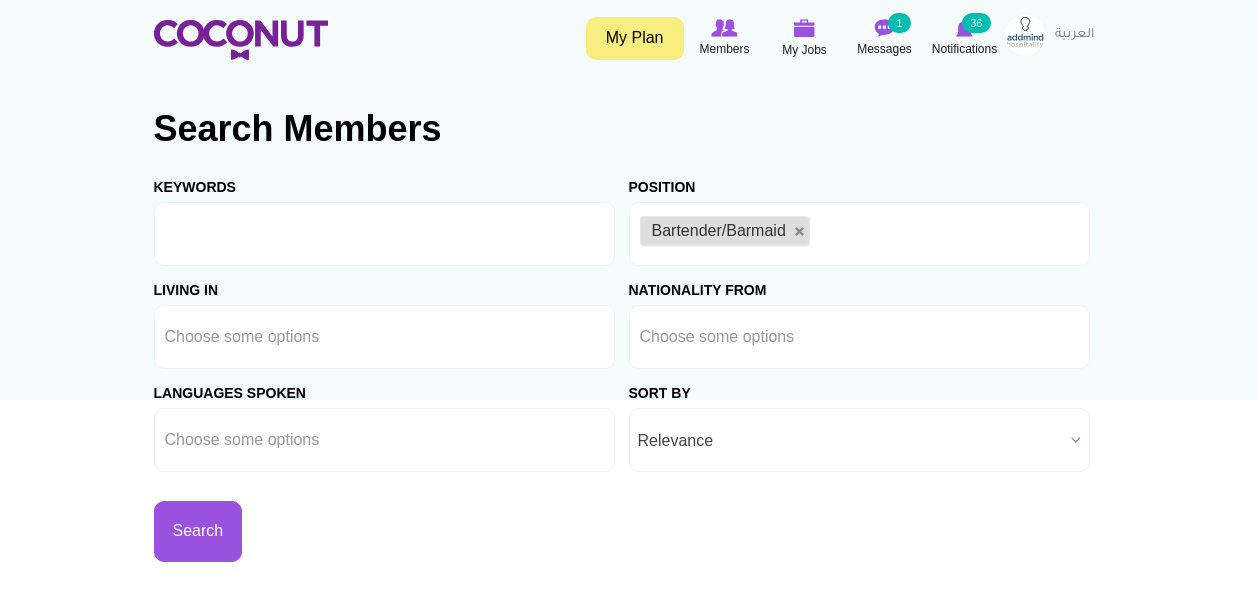 scroll, scrollTop: 0, scrollLeft: 0, axis: both 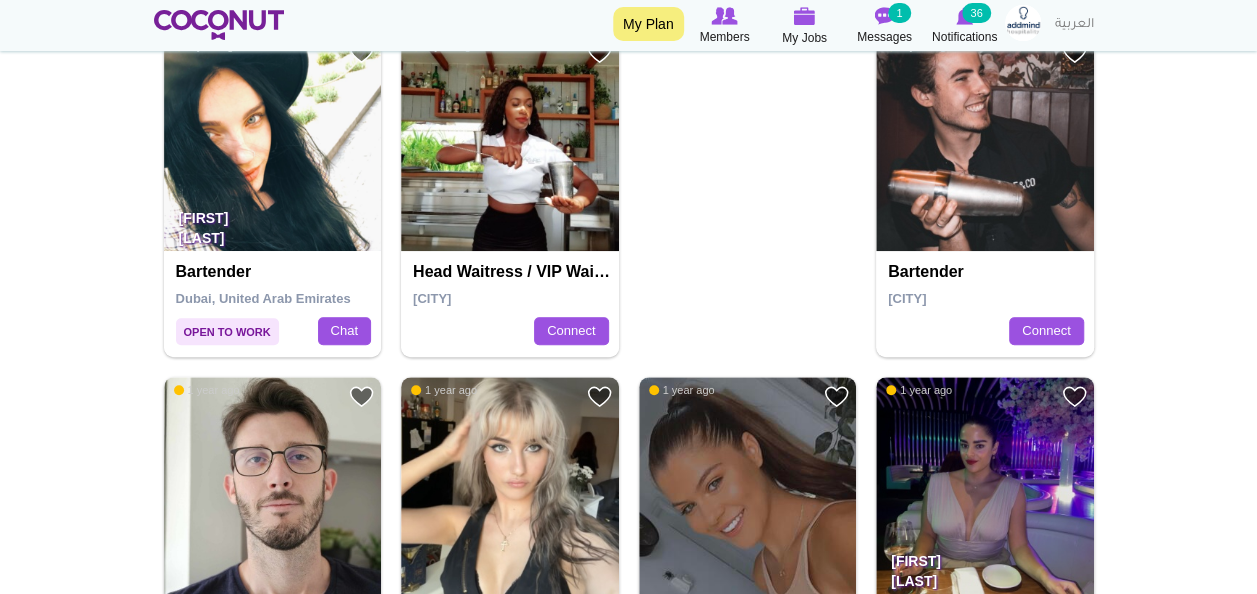 click on "Toggle navigation
My Plan
Members
My Jobs
Post a Job
Messages
1
Notifications
36
My Jobs" at bounding box center (628, 1627) 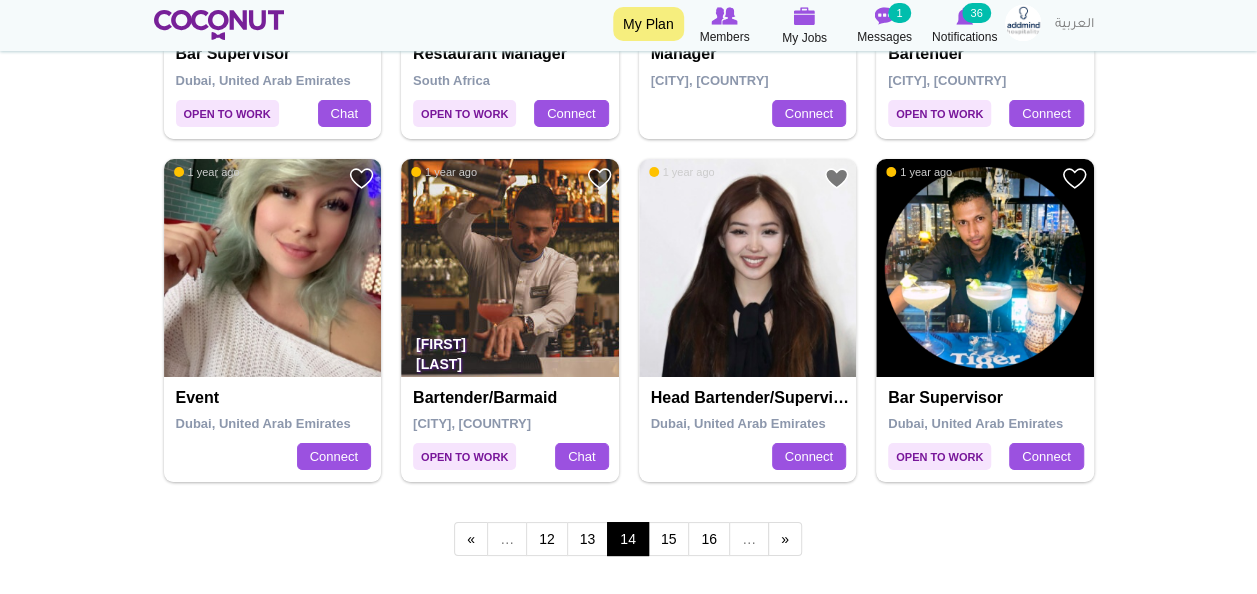 scroll, scrollTop: 3639, scrollLeft: 0, axis: vertical 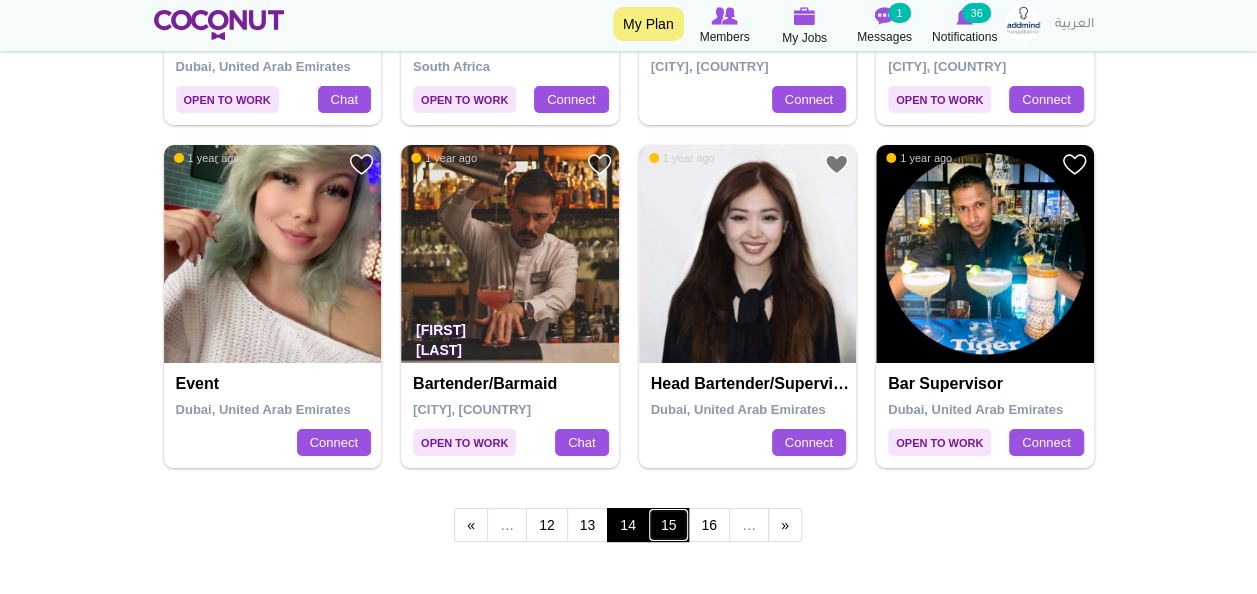 click on "15" at bounding box center [669, 525] 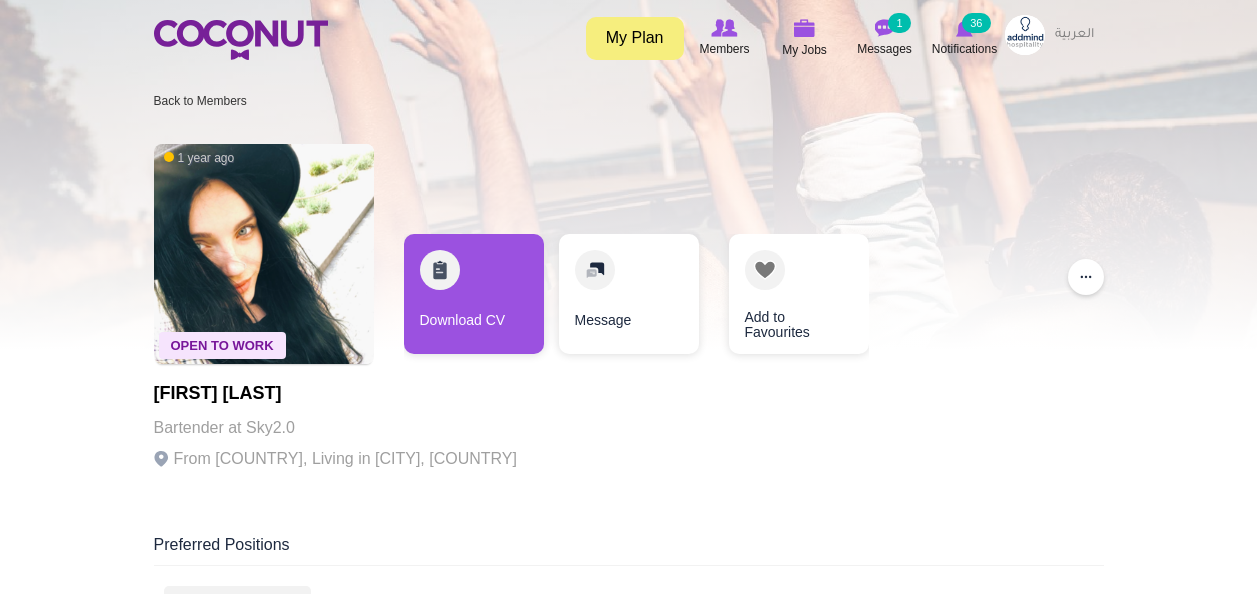 scroll, scrollTop: 0, scrollLeft: 0, axis: both 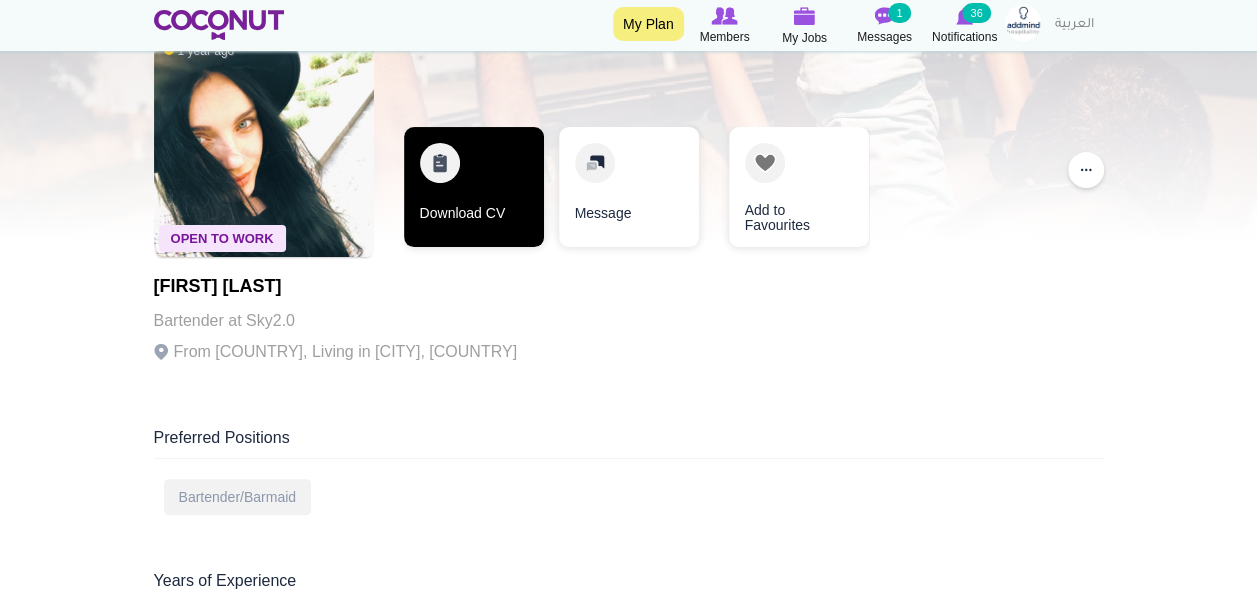 click on "Download CV" at bounding box center (474, 187) 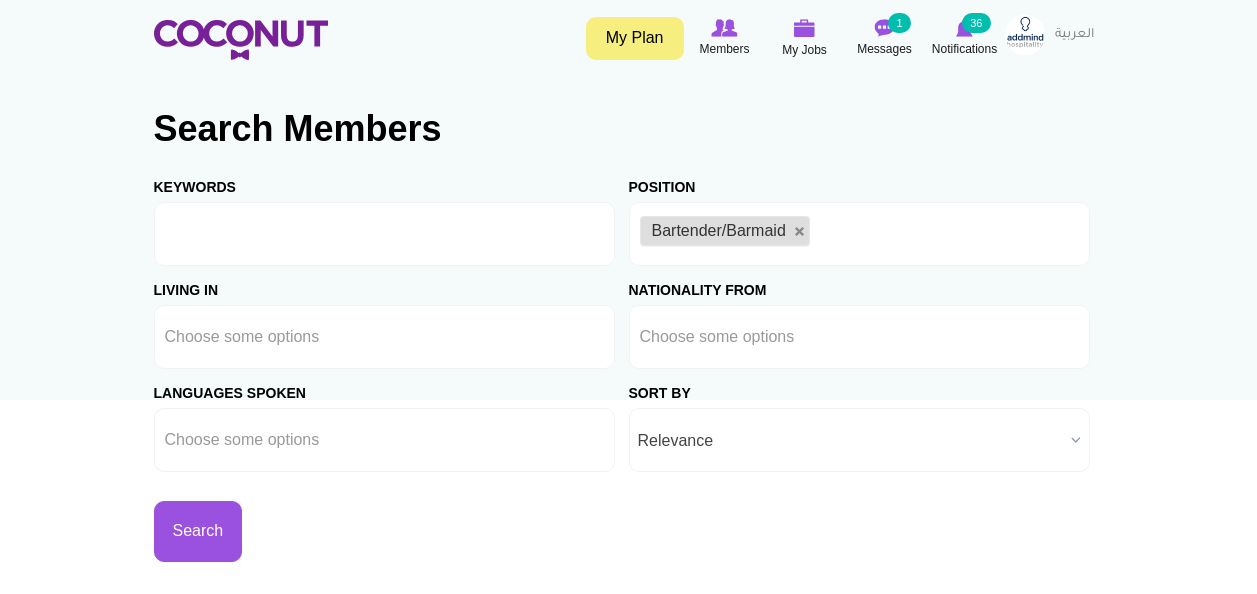 scroll, scrollTop: 0, scrollLeft: 0, axis: both 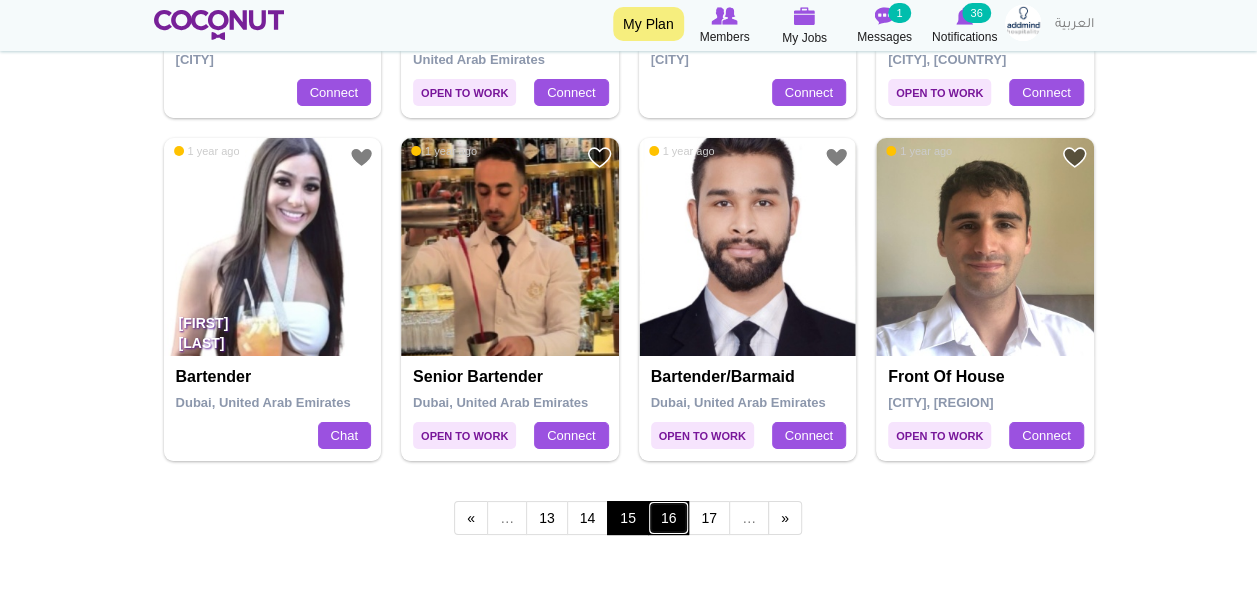 click on "16" at bounding box center [669, 518] 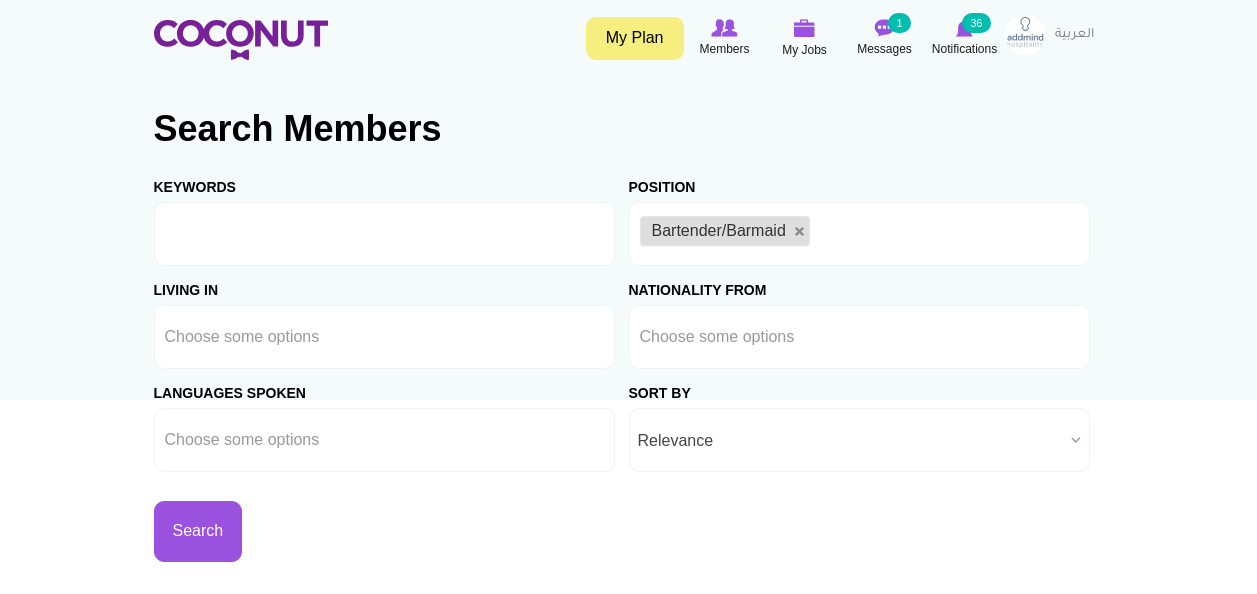 scroll, scrollTop: 0, scrollLeft: 0, axis: both 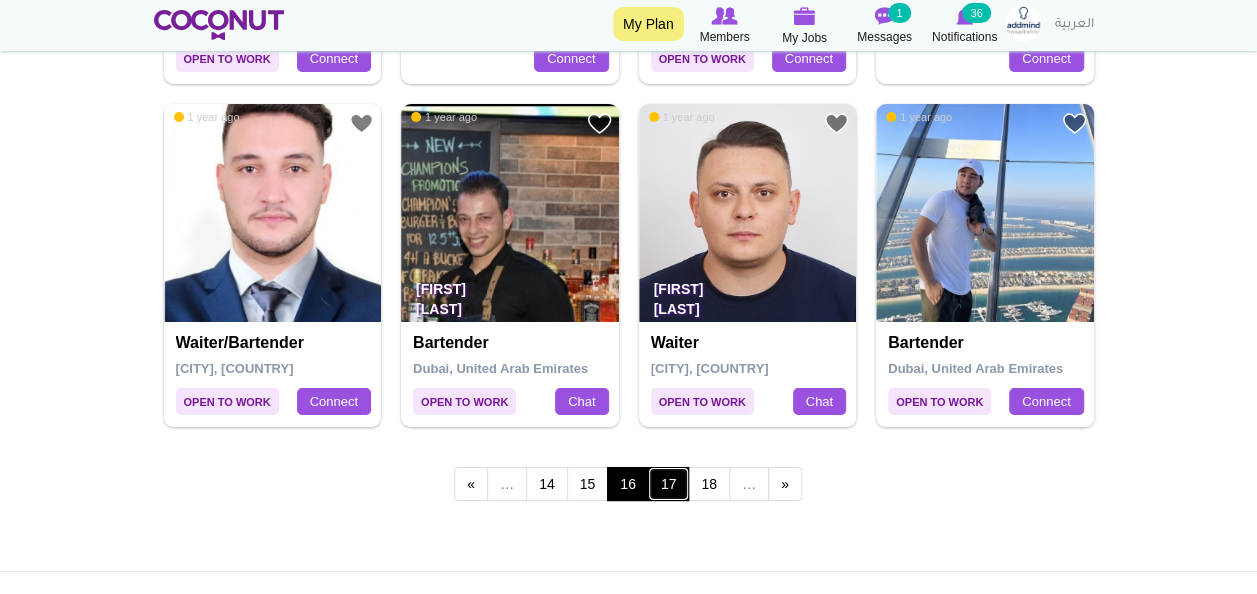 click on "17" at bounding box center (669, 484) 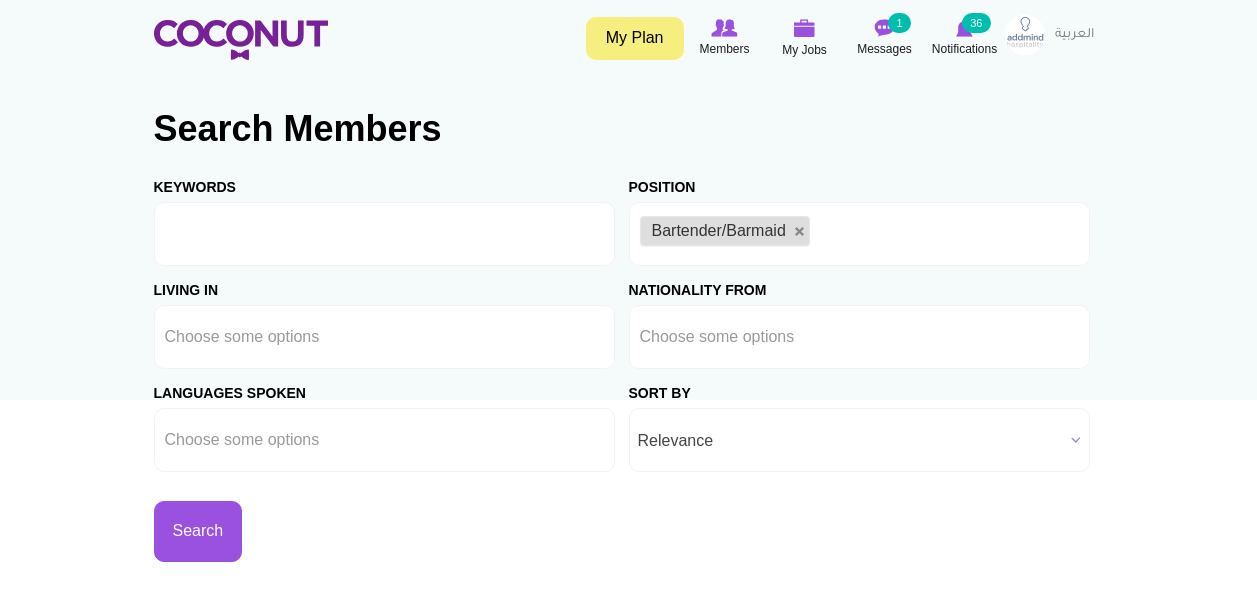 scroll, scrollTop: 0, scrollLeft: 0, axis: both 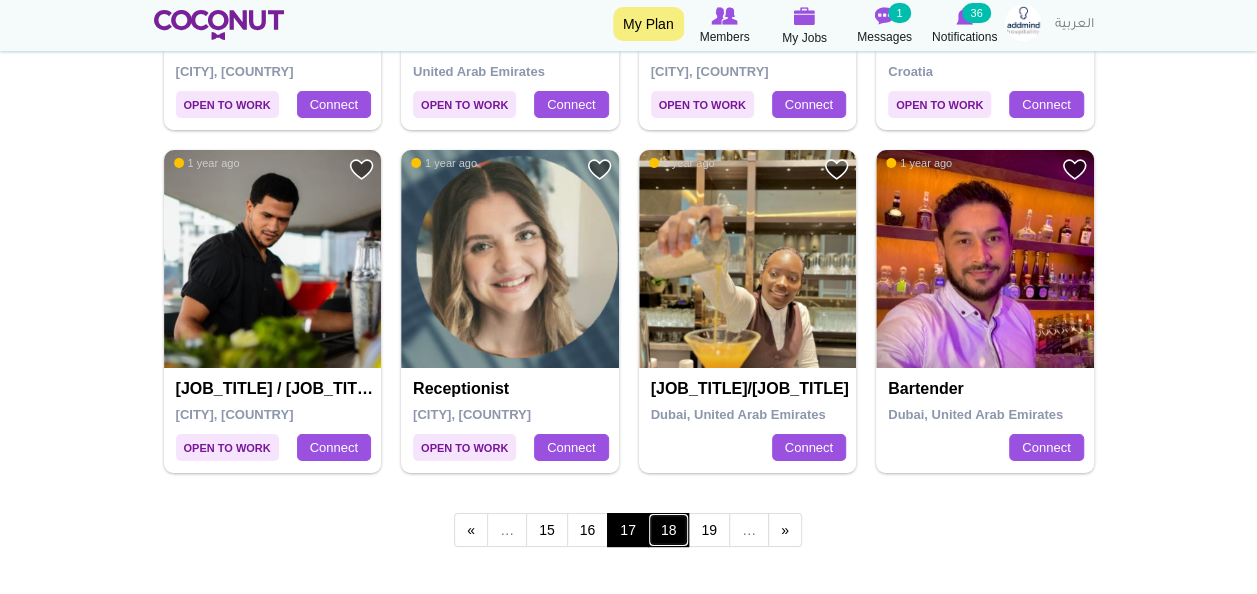 click on "18" at bounding box center [669, 530] 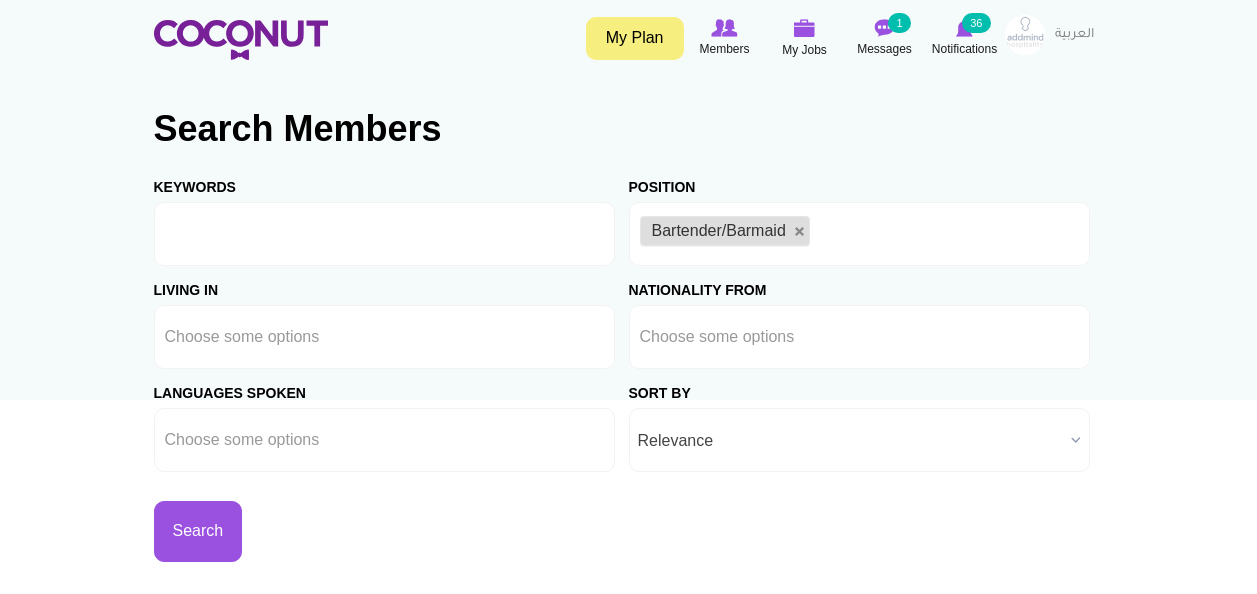 scroll, scrollTop: 0, scrollLeft: 0, axis: both 